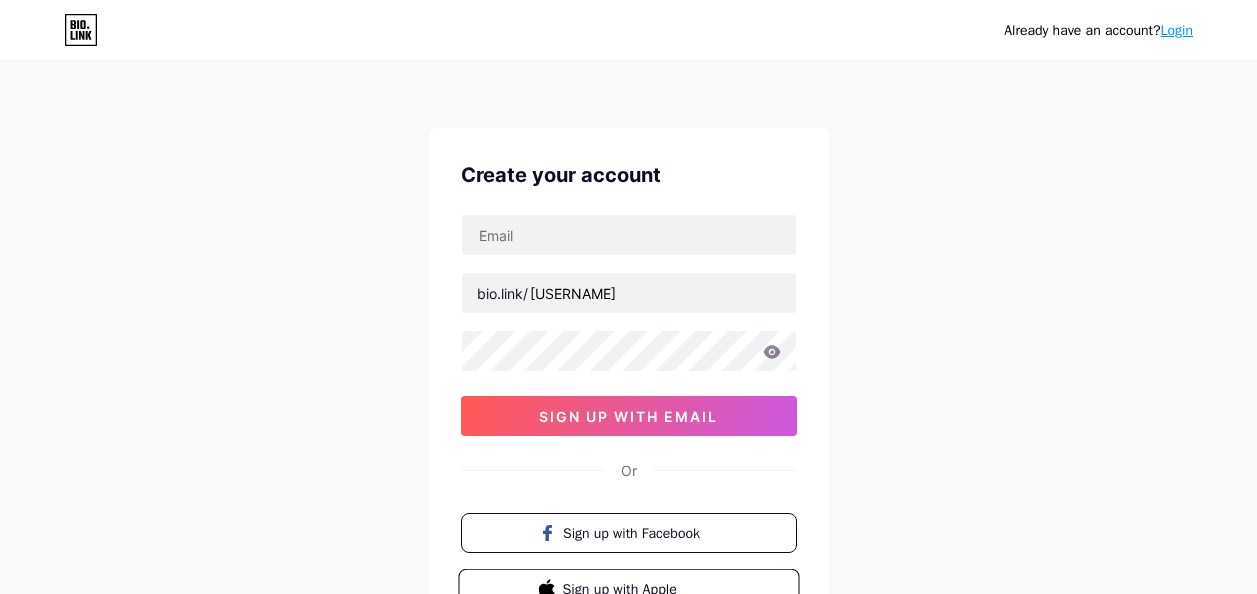 scroll, scrollTop: 0, scrollLeft: 0, axis: both 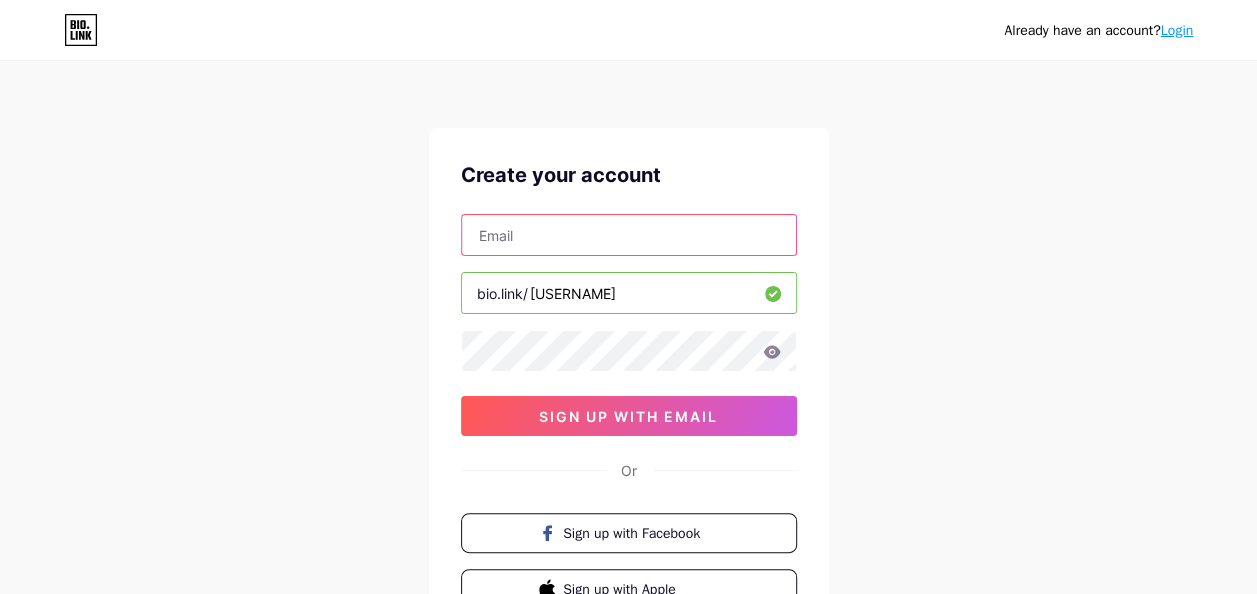 click at bounding box center (629, 235) 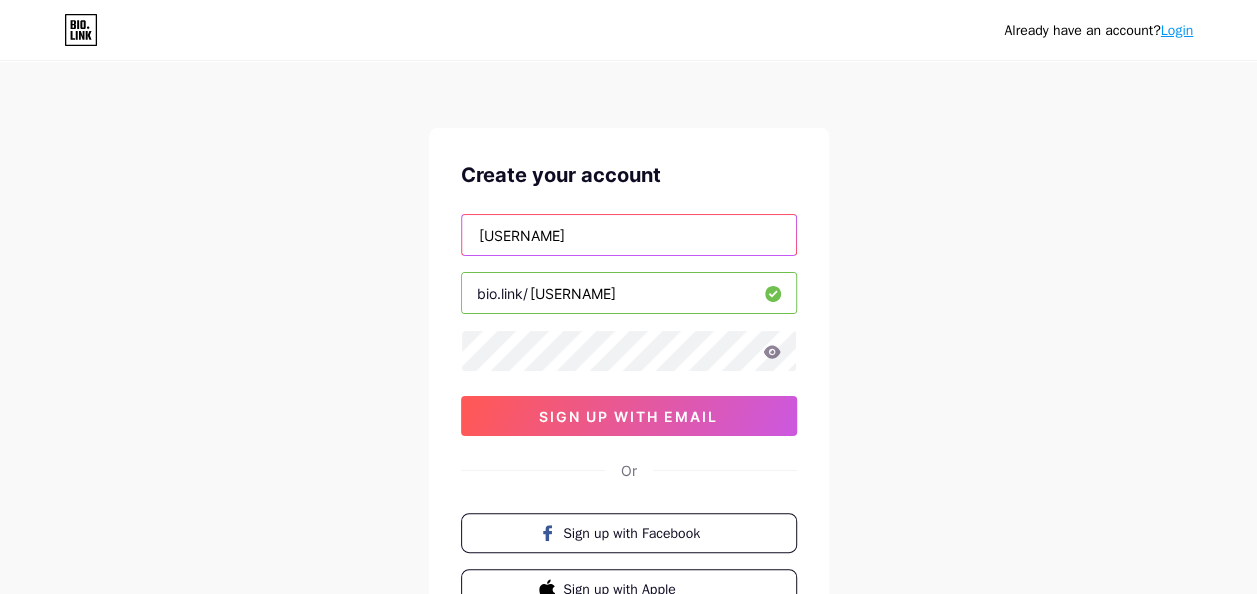 drag, startPoint x: 557, startPoint y: 231, endPoint x: 464, endPoint y: 230, distance: 93.00538 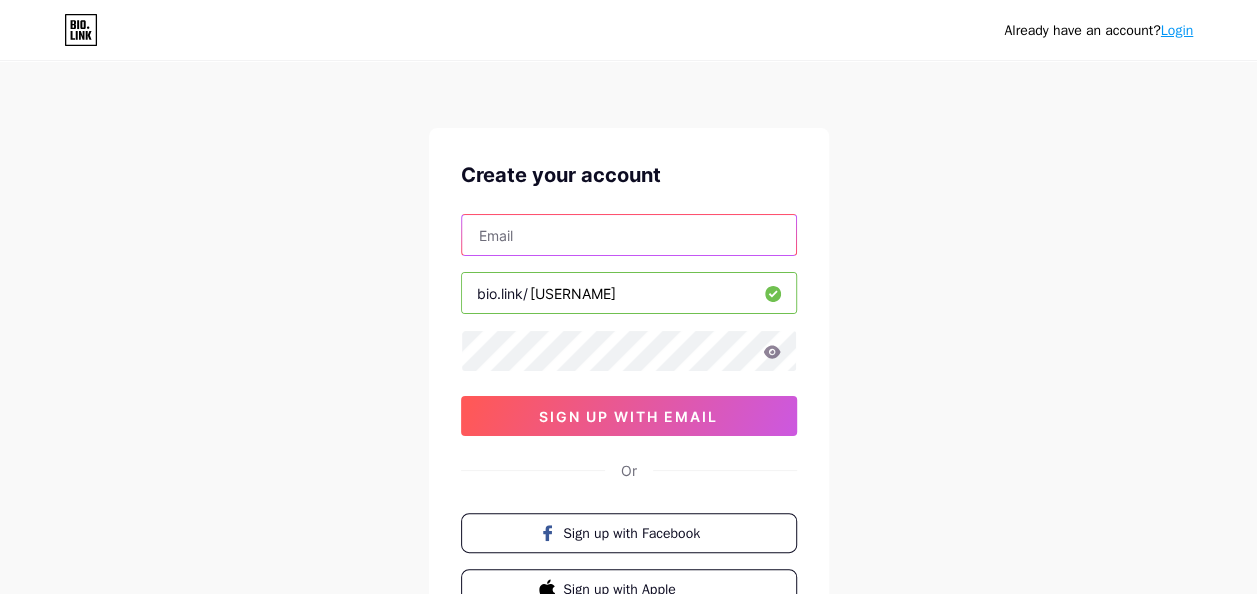 click at bounding box center [629, 235] 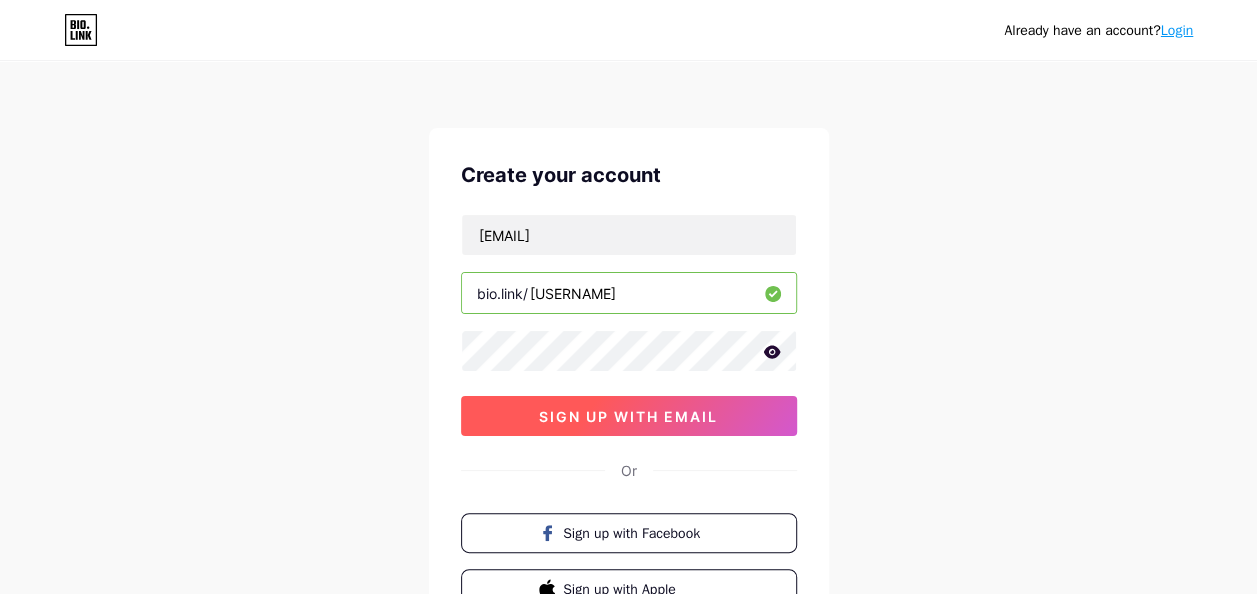 click on "sign up with email" at bounding box center [628, 416] 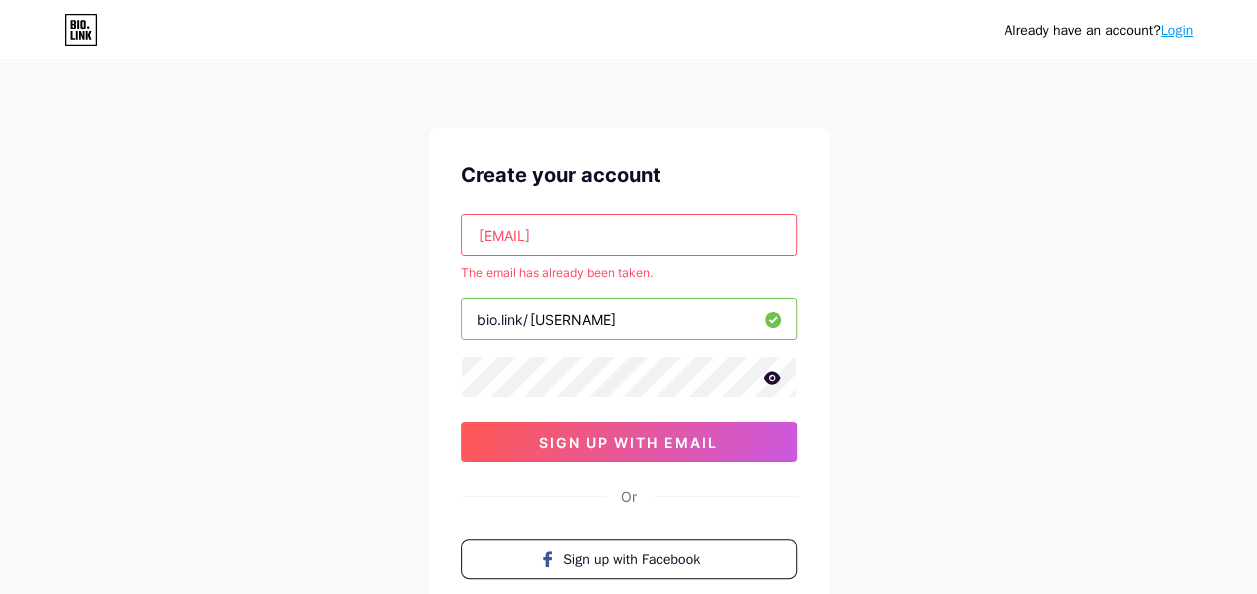 click on "[EMAIL]" at bounding box center (629, 235) 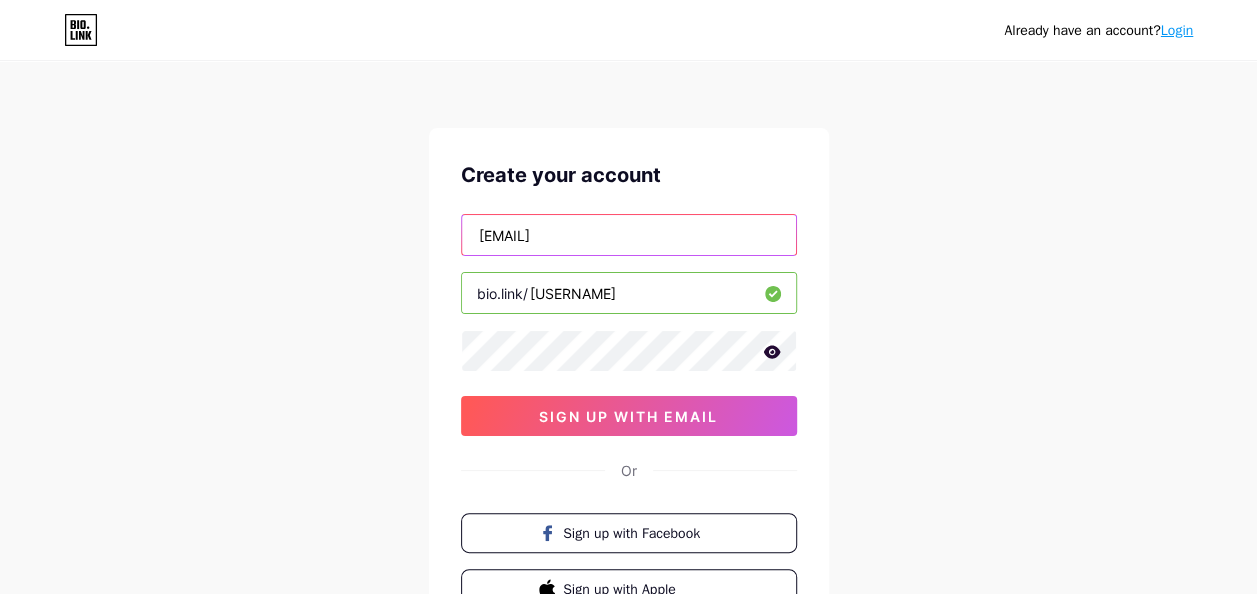 click on "[EMAIL]" at bounding box center [629, 235] 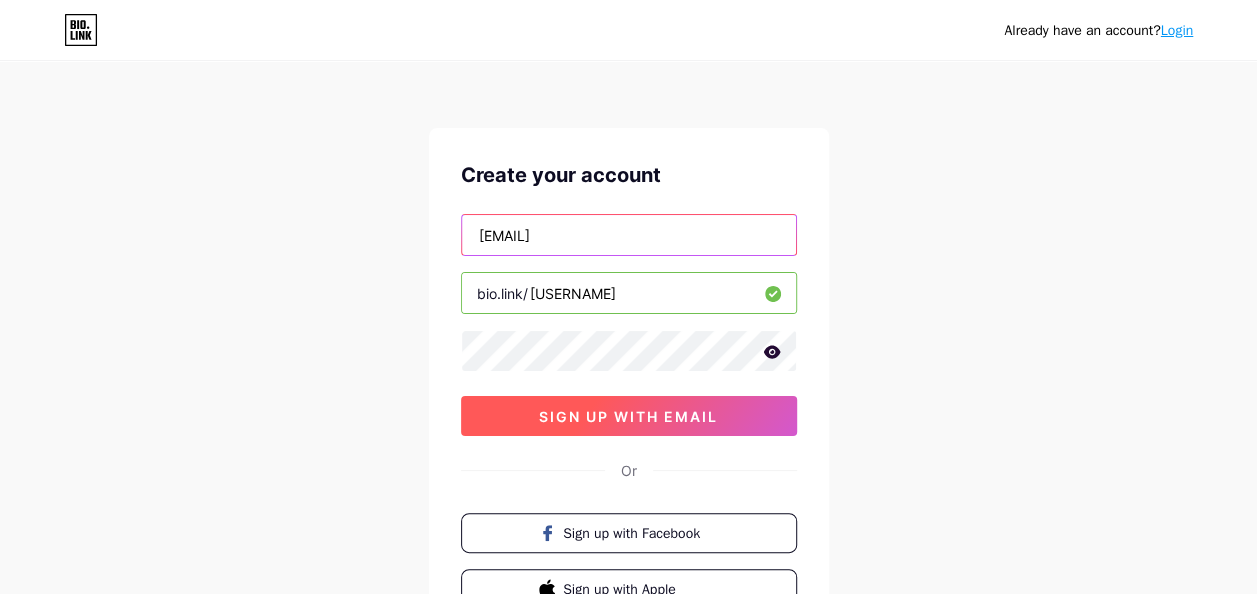 type on "[EMAIL]" 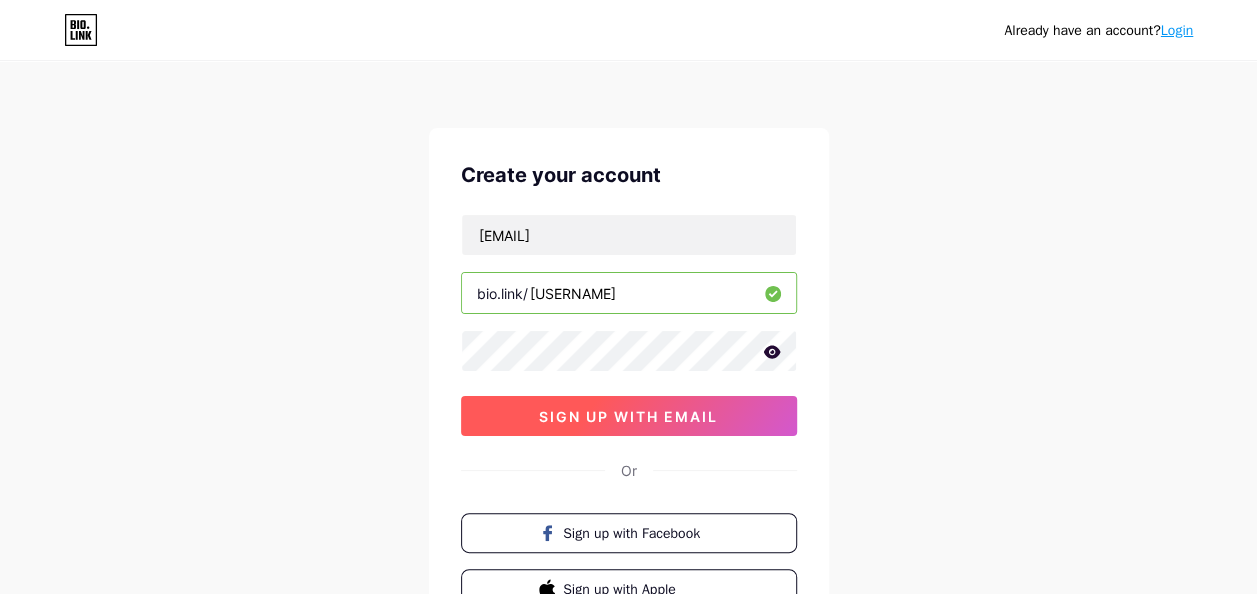 click on "sign up with email" at bounding box center [628, 416] 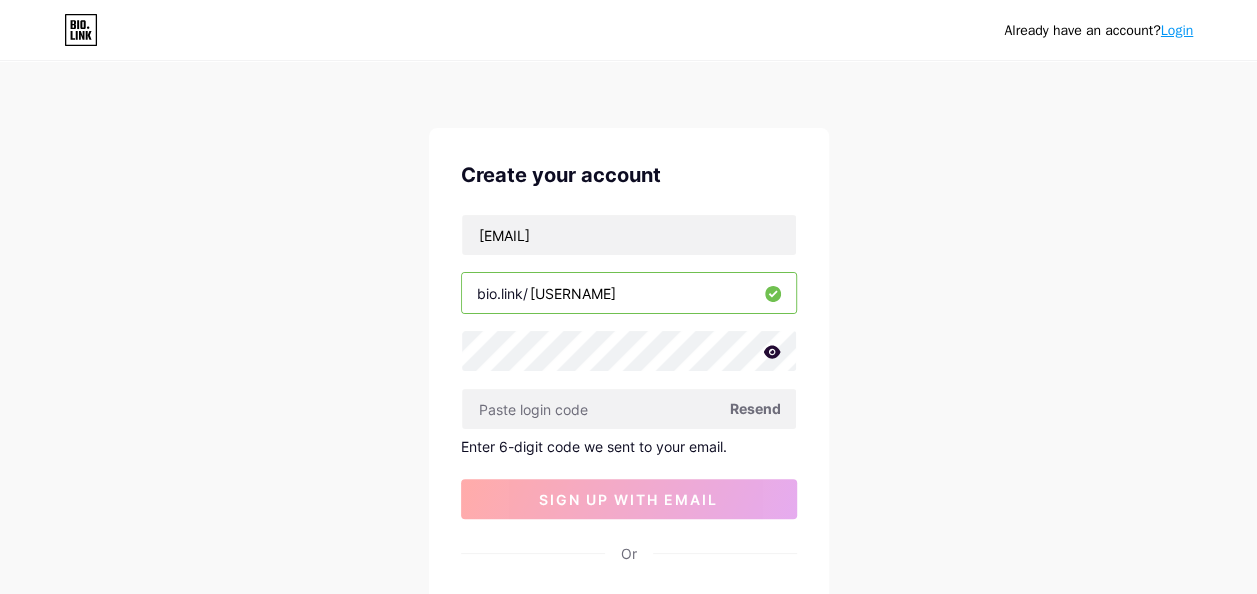 click at bounding box center (0, 0) 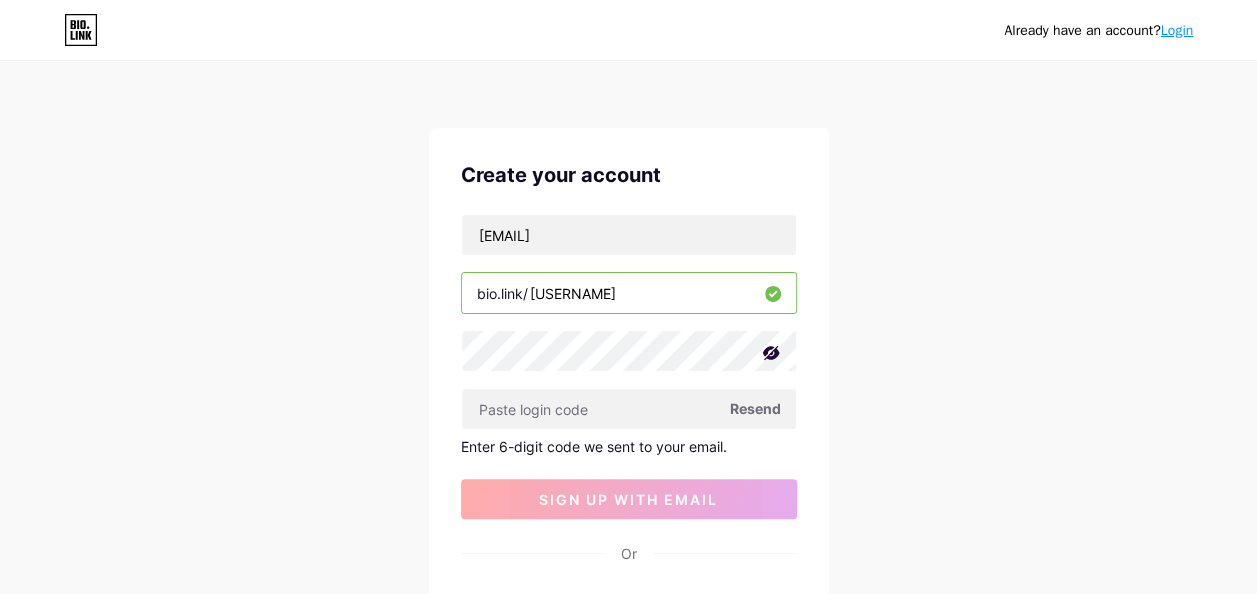 drag, startPoint x: 667, startPoint y: 294, endPoint x: 478, endPoint y: 281, distance: 189.44656 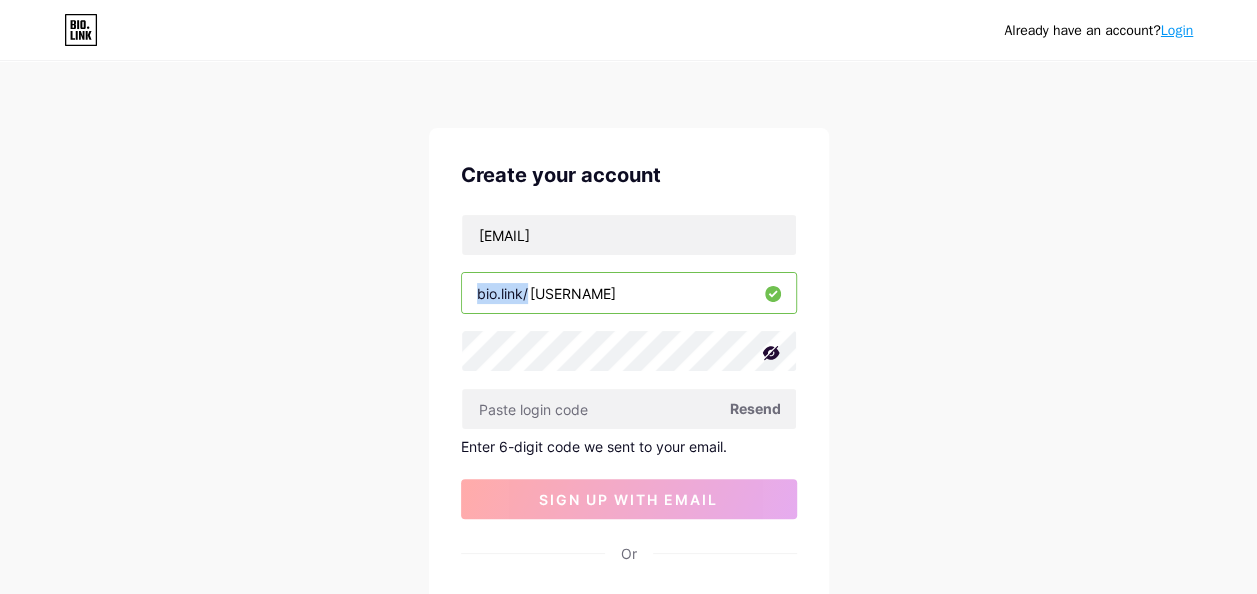 drag, startPoint x: 478, startPoint y: 290, endPoint x: 685, endPoint y: 296, distance: 207.08694 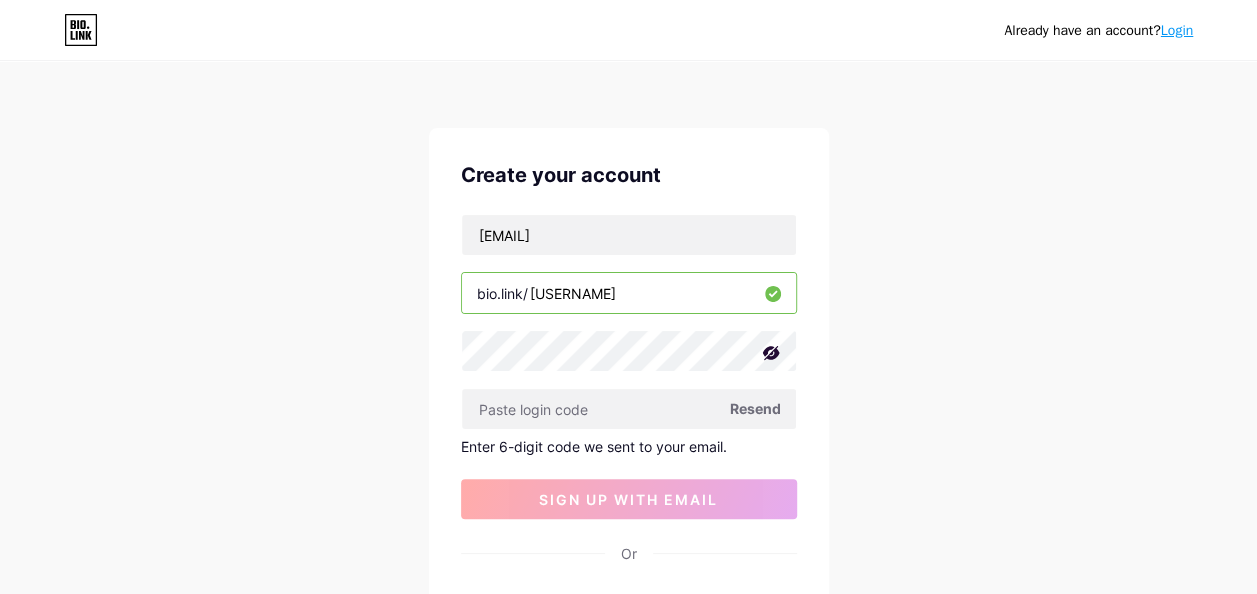 drag, startPoint x: 675, startPoint y: 294, endPoint x: 468, endPoint y: 292, distance: 207.00966 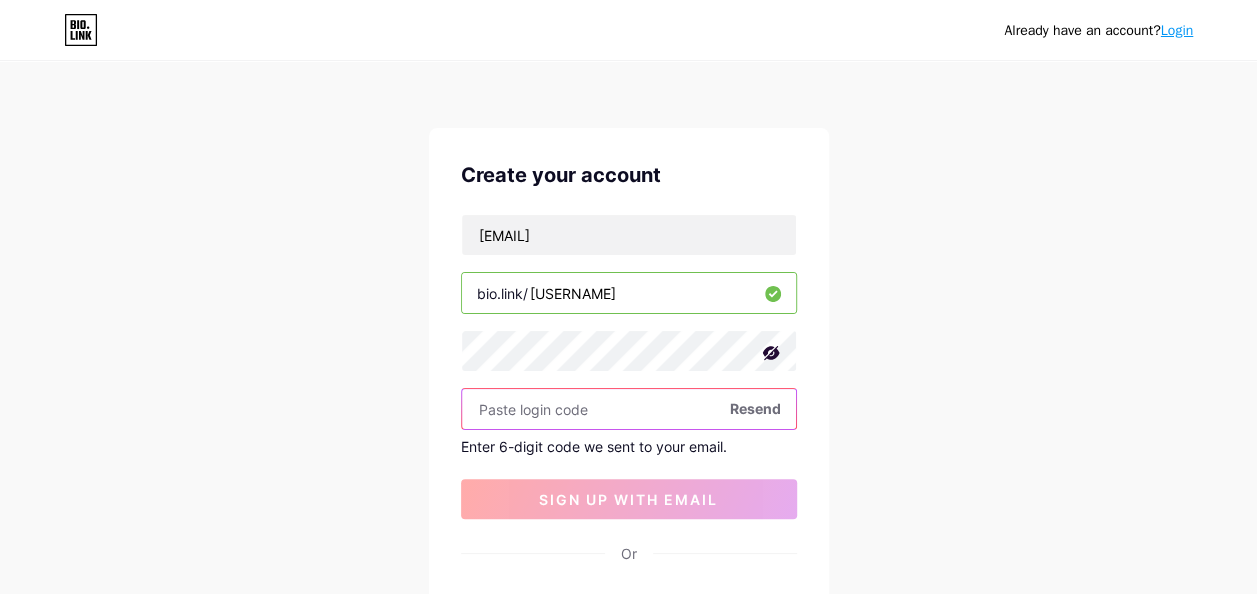 click at bounding box center (629, 409) 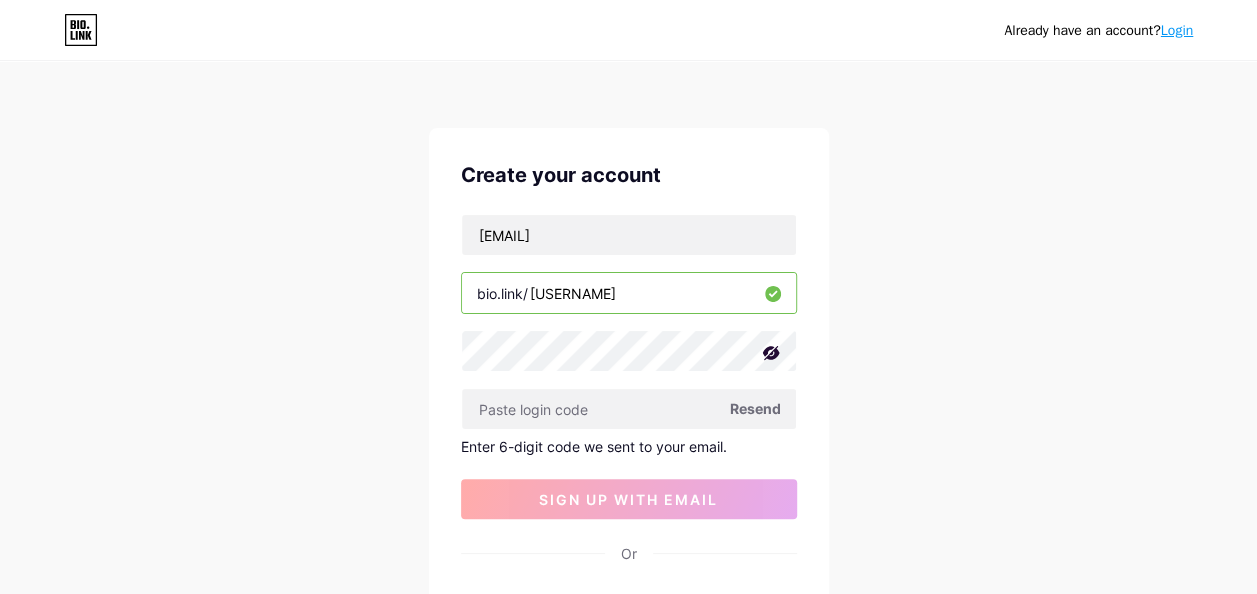 click on "Resend" at bounding box center (755, 408) 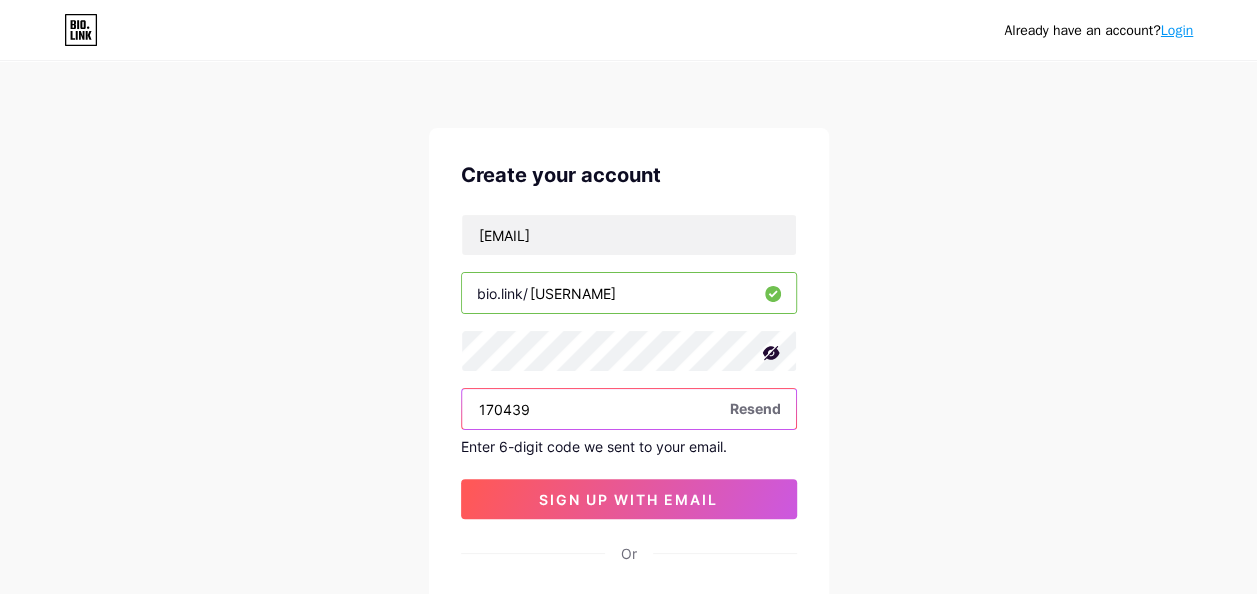 type on "170439" 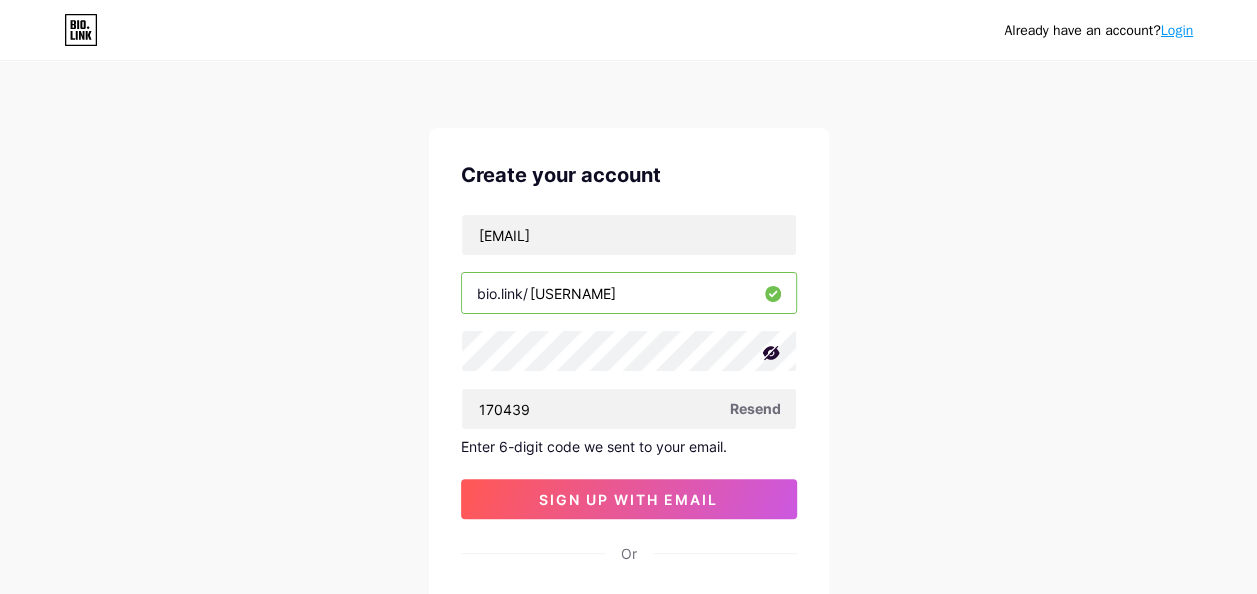 drag, startPoint x: 680, startPoint y: 290, endPoint x: 520, endPoint y: 293, distance: 160.02812 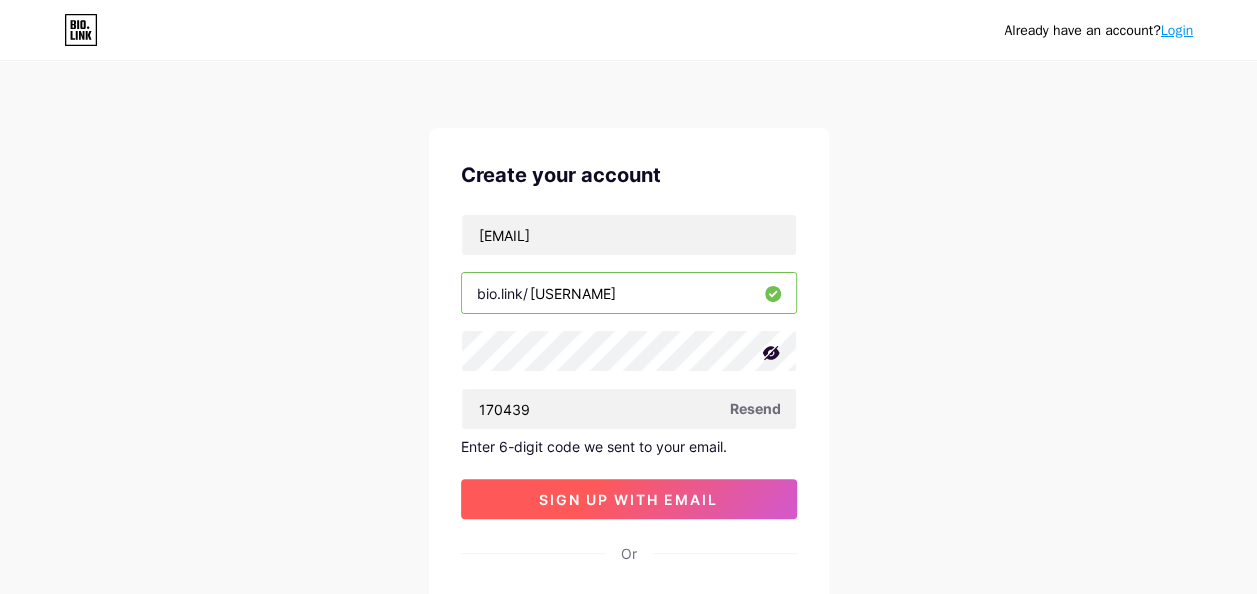 click on "sign up with email" at bounding box center [628, 499] 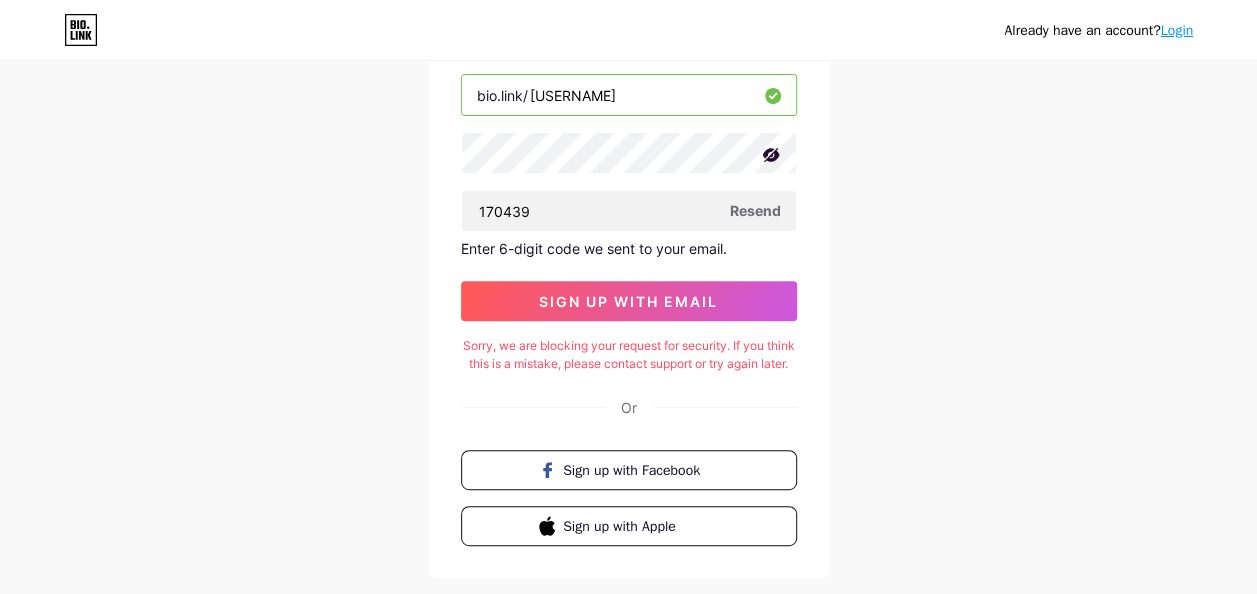 scroll, scrollTop: 200, scrollLeft: 0, axis: vertical 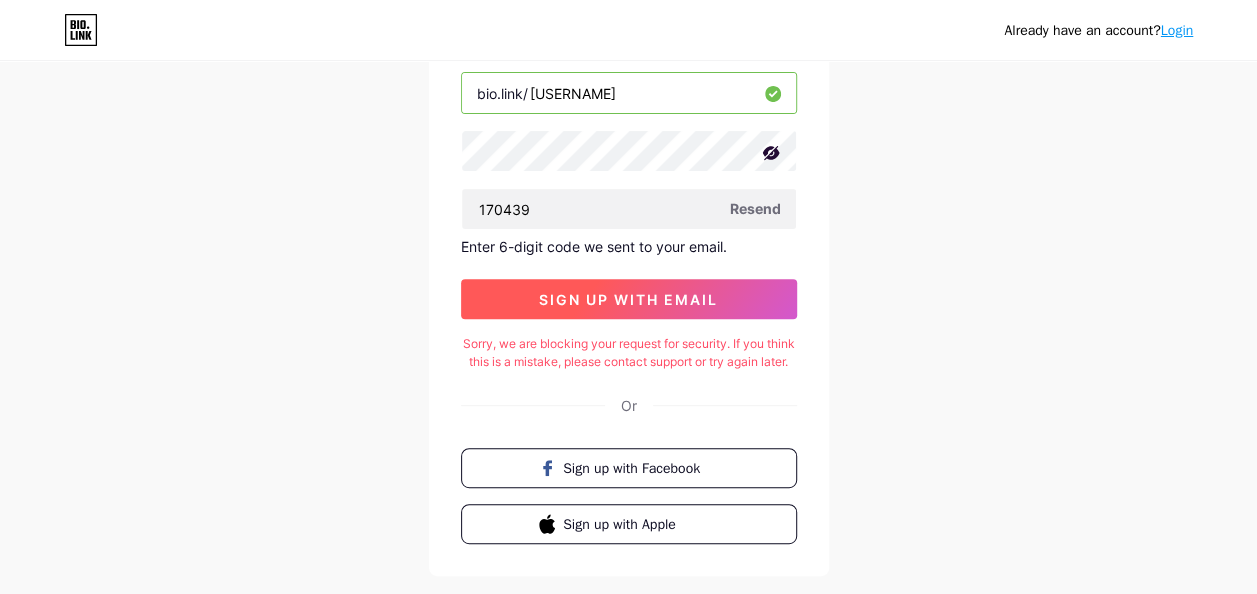 click on "sign up with email" at bounding box center (628, 299) 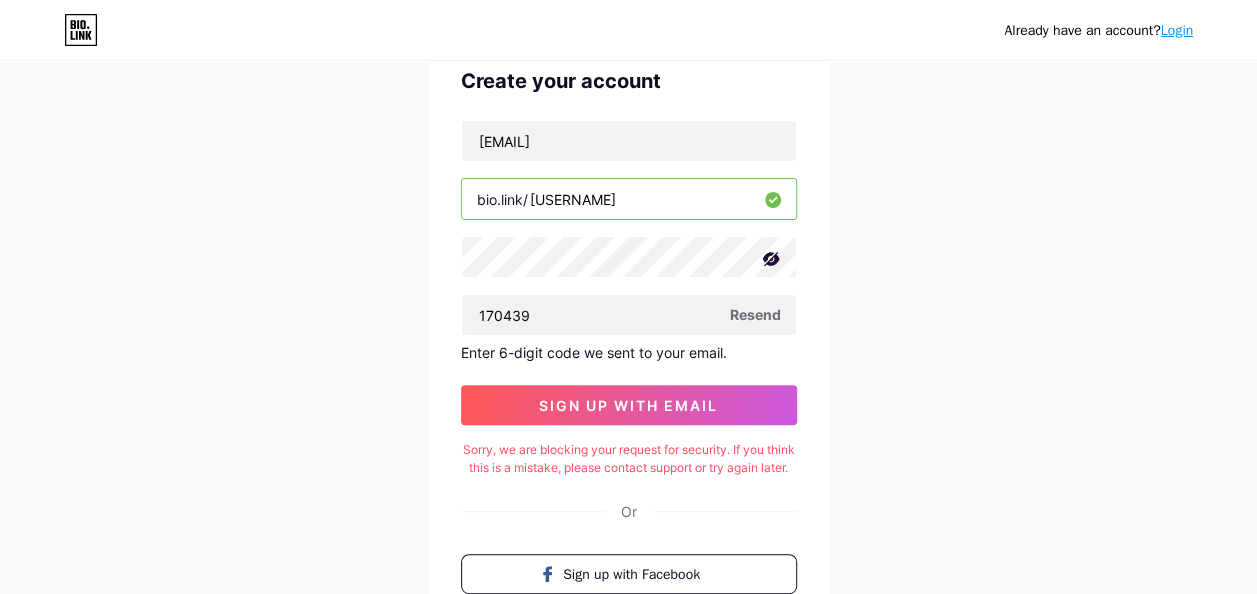 scroll, scrollTop: 300, scrollLeft: 0, axis: vertical 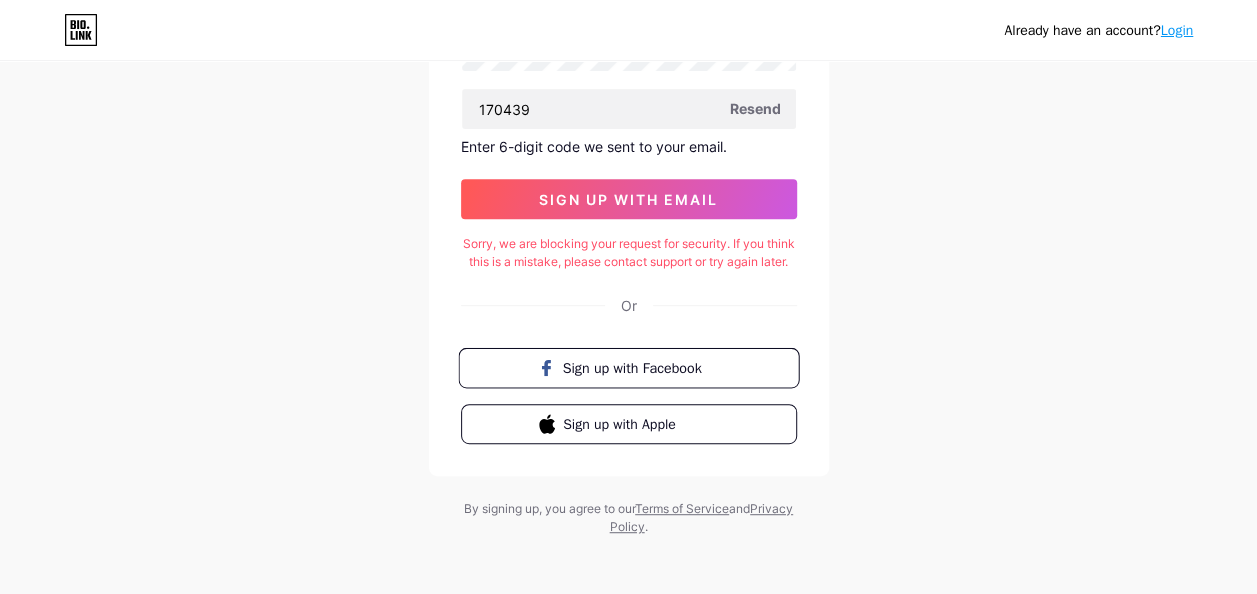 click on "Sign up with Facebook" at bounding box center (628, 368) 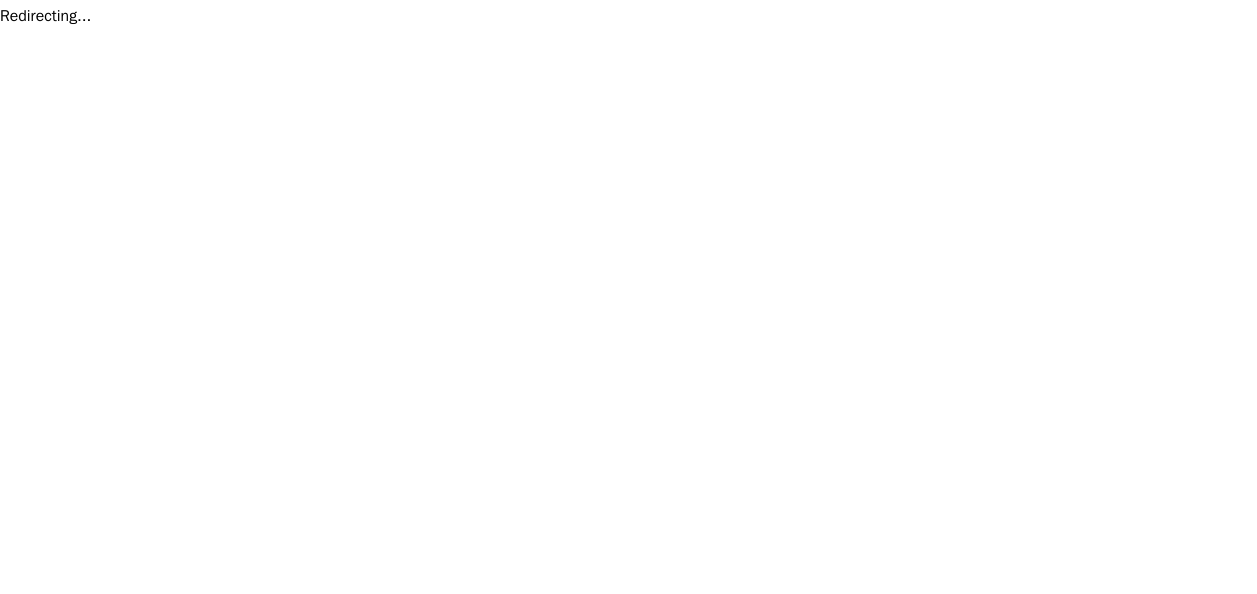 scroll, scrollTop: 0, scrollLeft: 0, axis: both 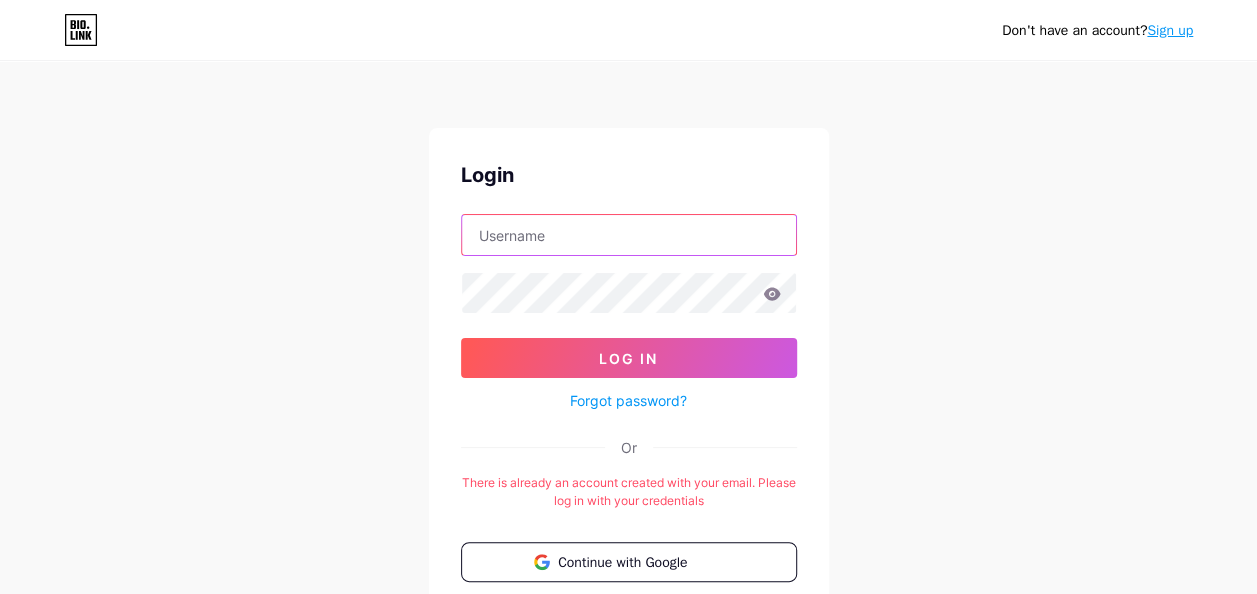 click at bounding box center [629, 235] 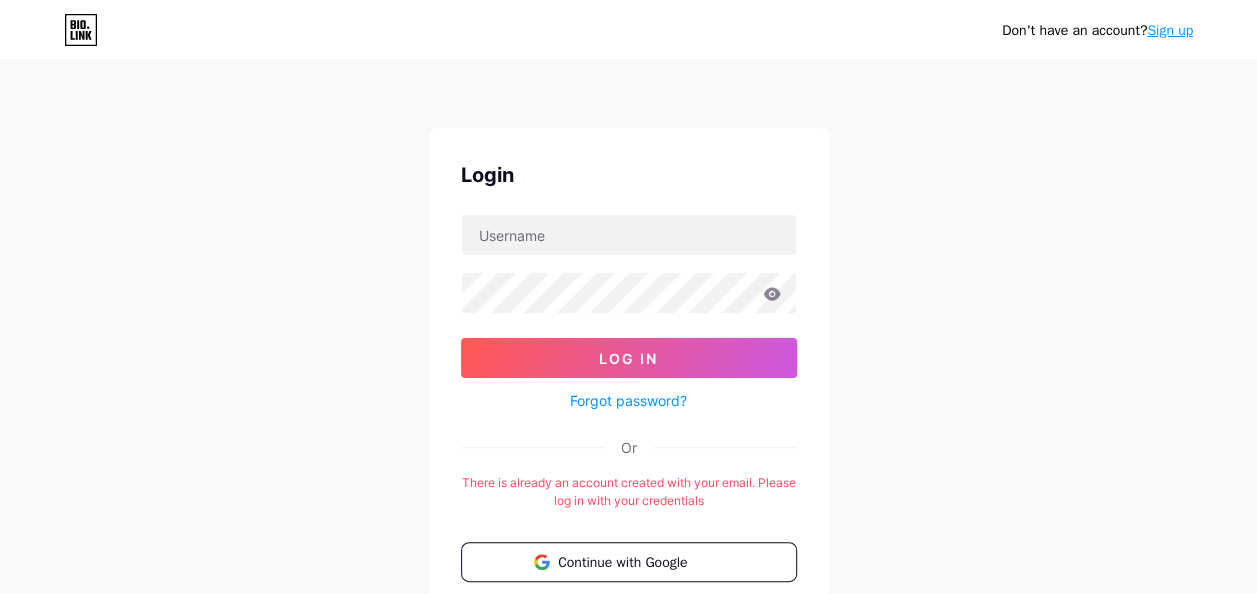 click on "Don't have an account?  Sign up   Login                   Log In
Forgot password?
Or     There is already an account created with your email. Please log in with your credentials   Continue with Google     Continue with Facebook
Continue with Apple" at bounding box center [628, 395] 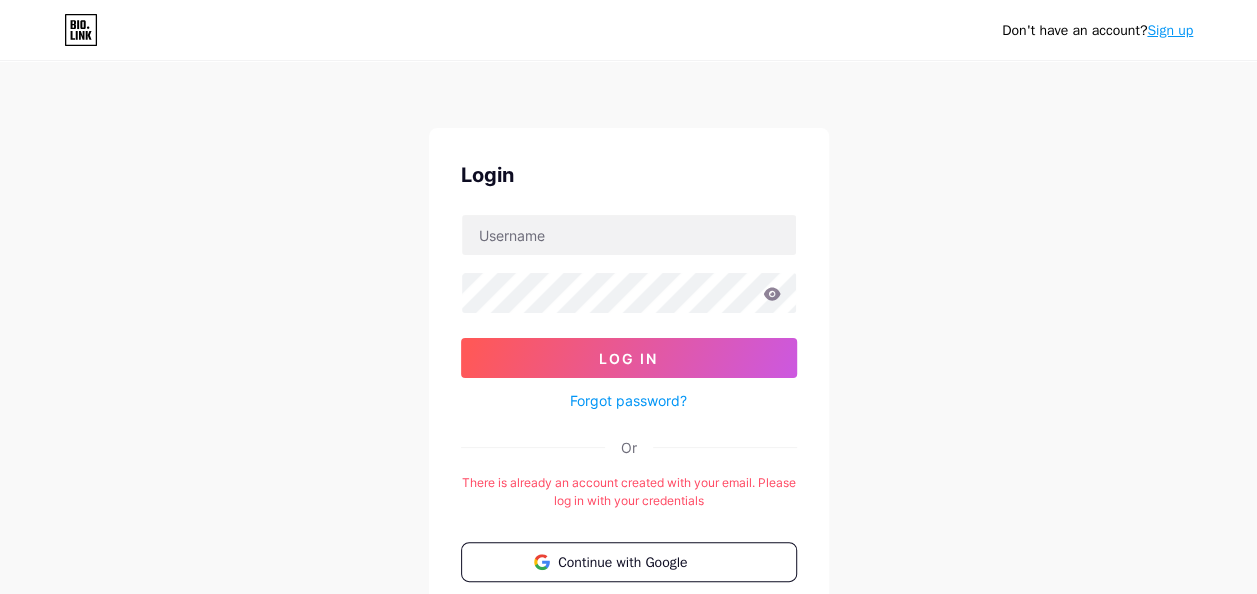 click on "Login" at bounding box center [629, 175] 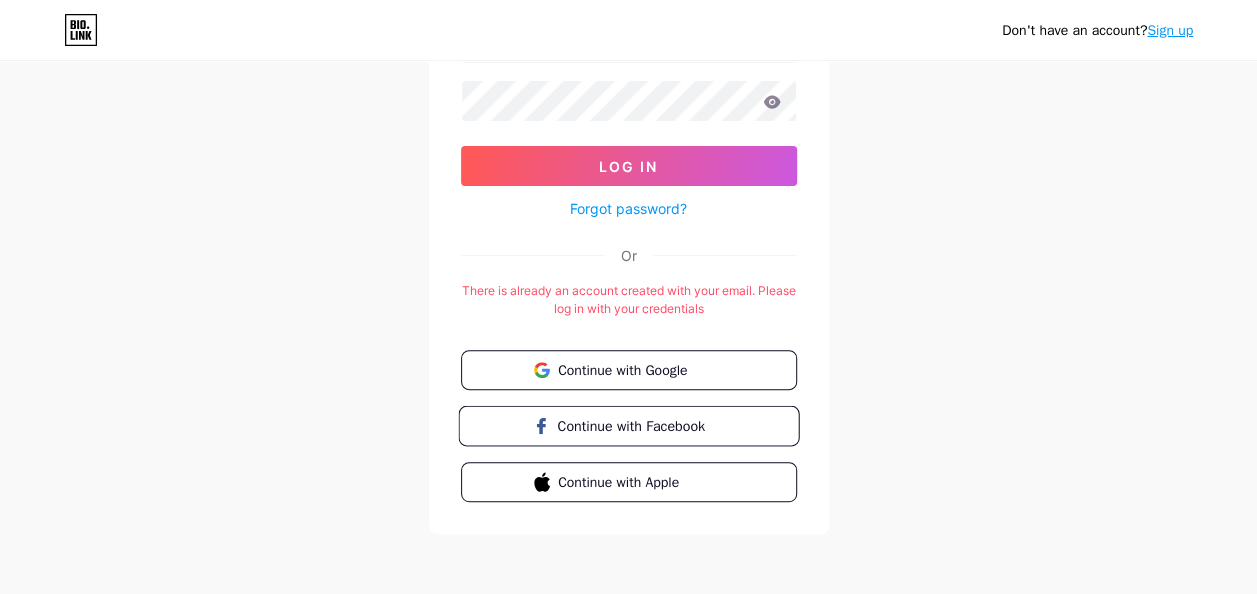 click on "Continue with Facebook" at bounding box center (640, 425) 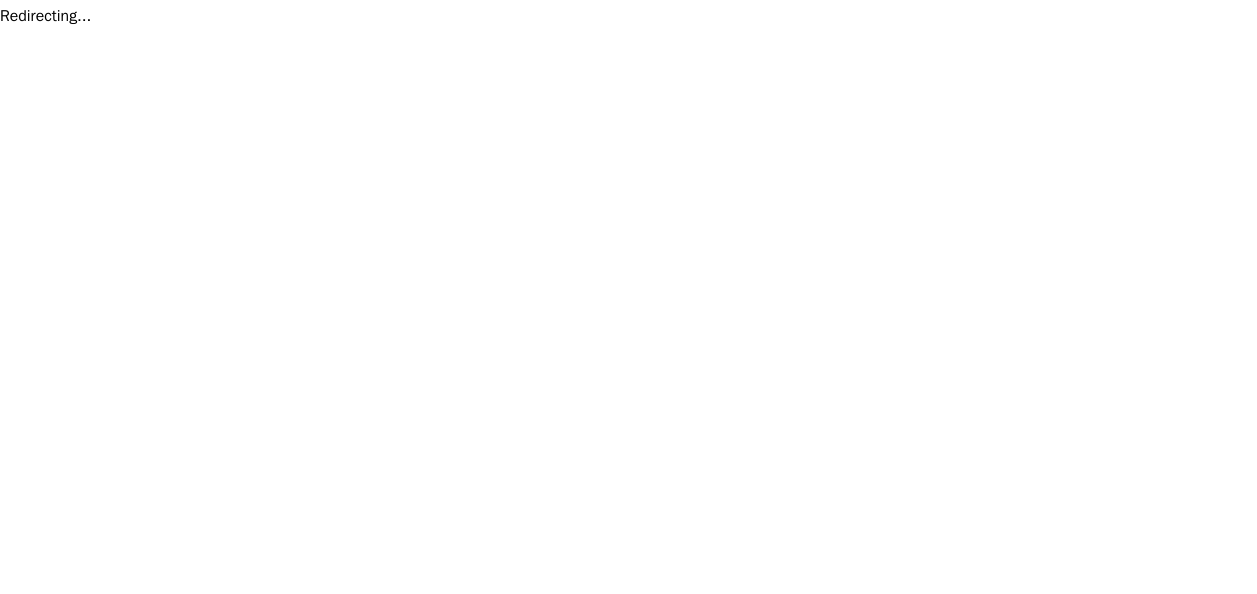 scroll, scrollTop: 0, scrollLeft: 0, axis: both 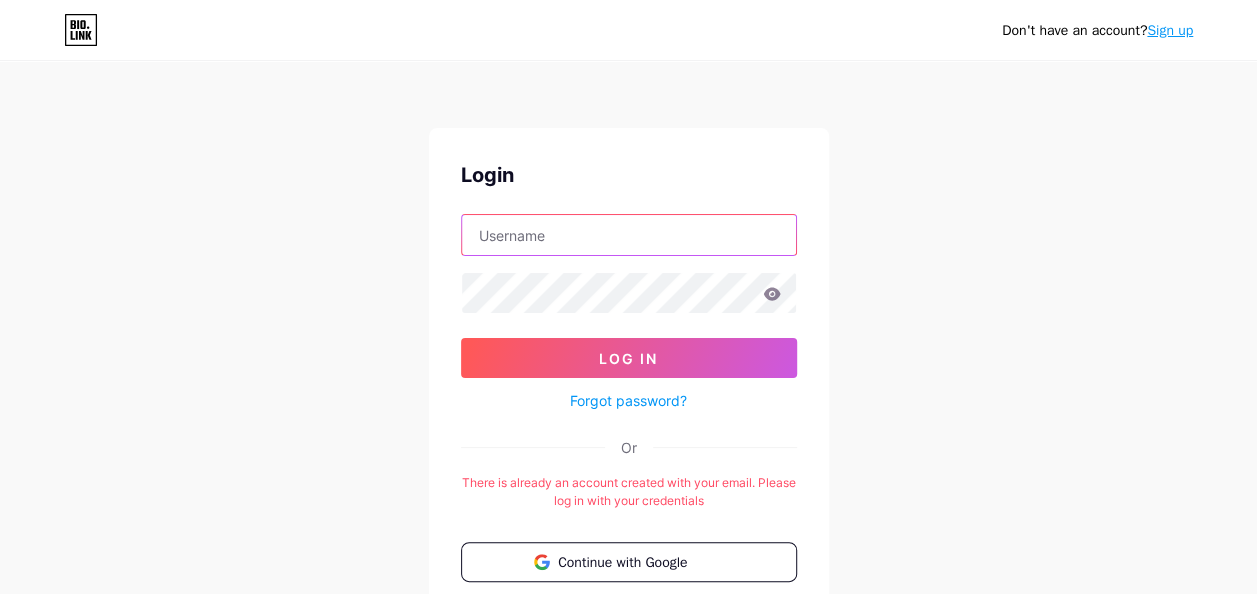 click at bounding box center [629, 235] 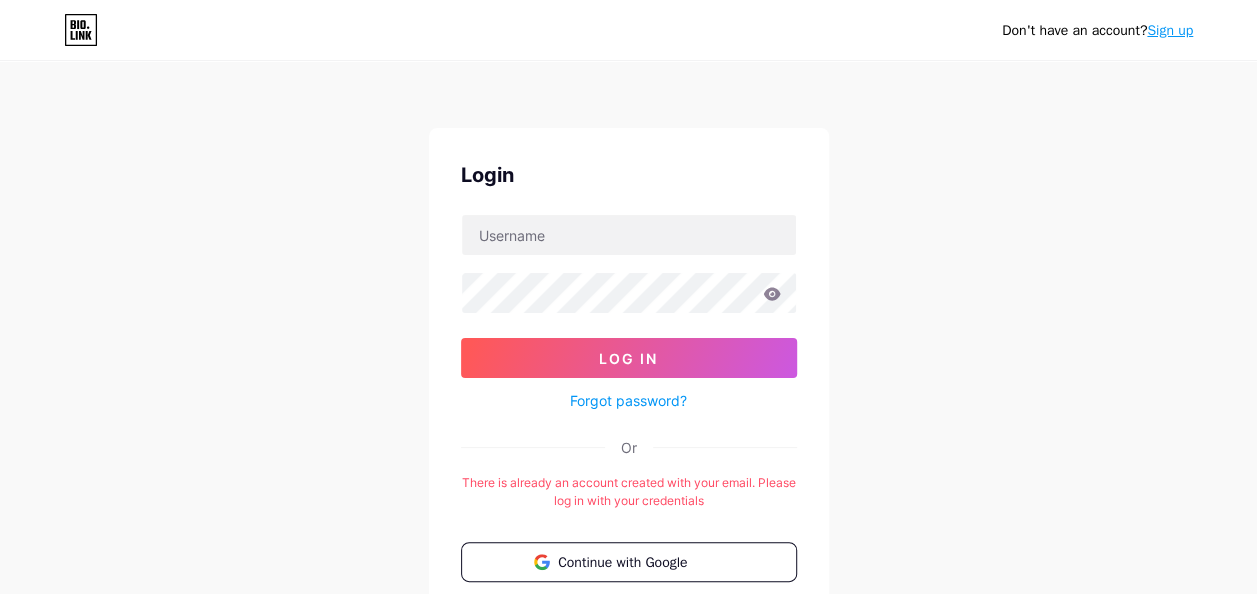 click on "Don't have an account?  Sign up   Login                   Log In
Forgot password?
Or     There is already an account created with your email. Please log in with your credentials   Continue with Google     Continue with Facebook
Continue with Apple" at bounding box center (628, 395) 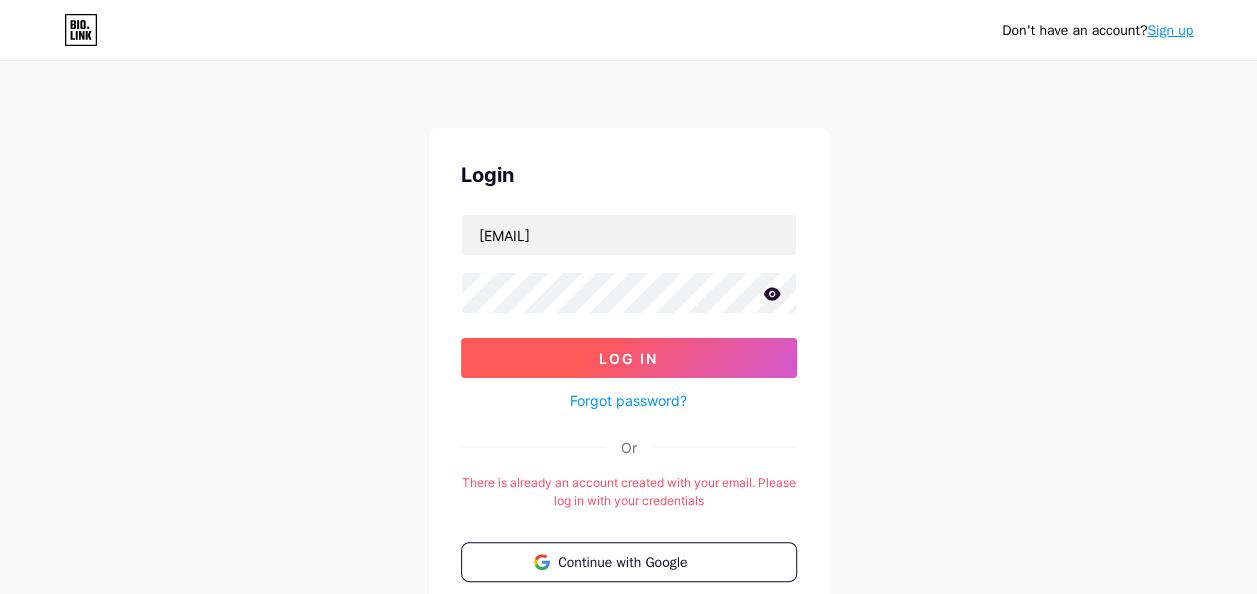 click on "Log In" at bounding box center (629, 358) 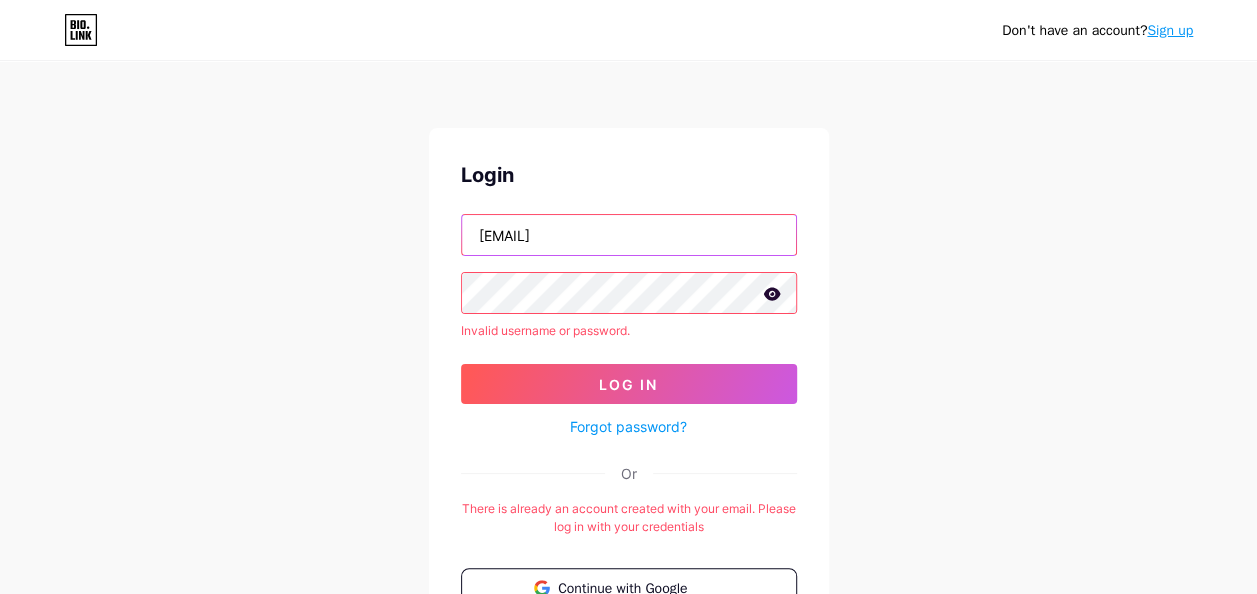 click on "[EMAIL]" at bounding box center [629, 235] 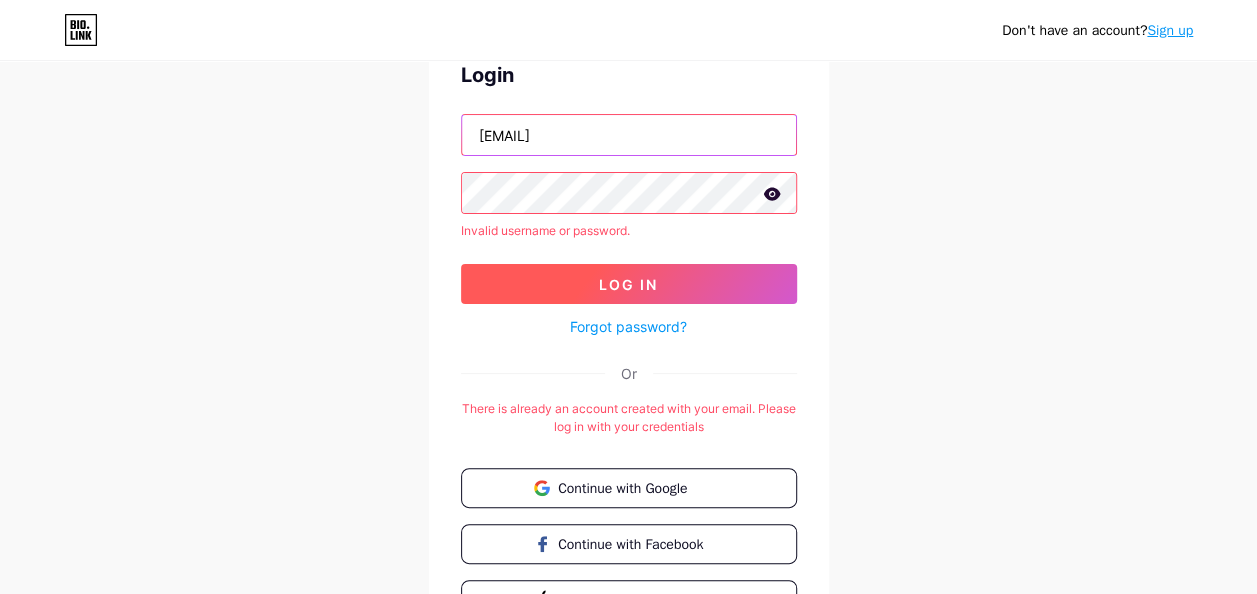 scroll, scrollTop: 0, scrollLeft: 0, axis: both 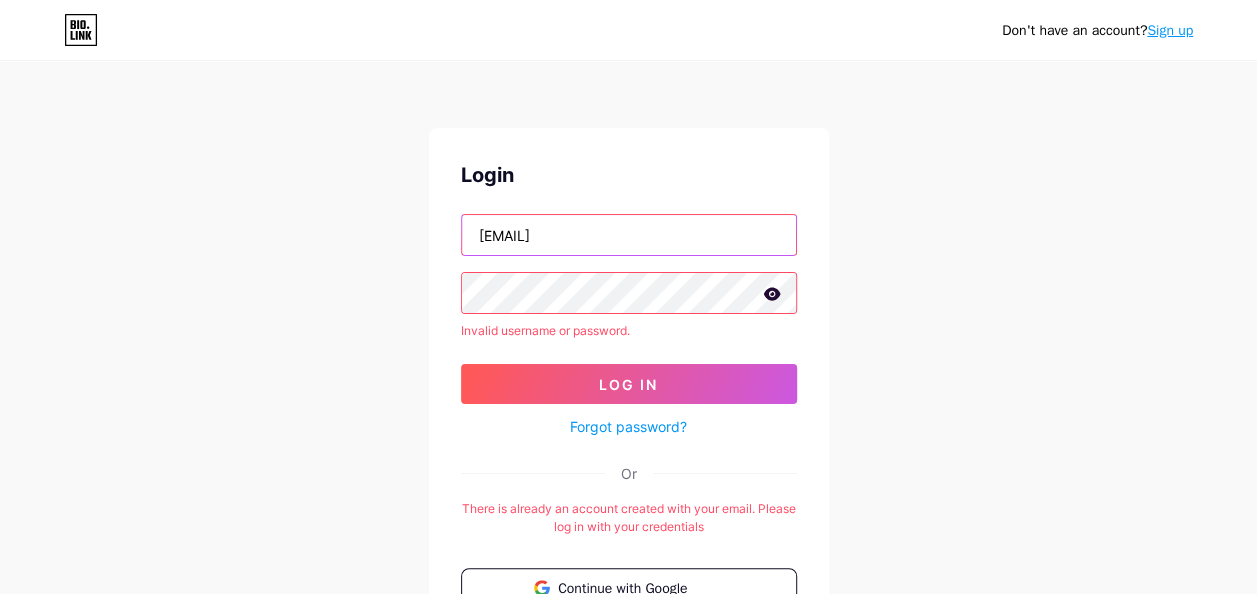 drag, startPoint x: 648, startPoint y: 236, endPoint x: 387, endPoint y: 242, distance: 261.06897 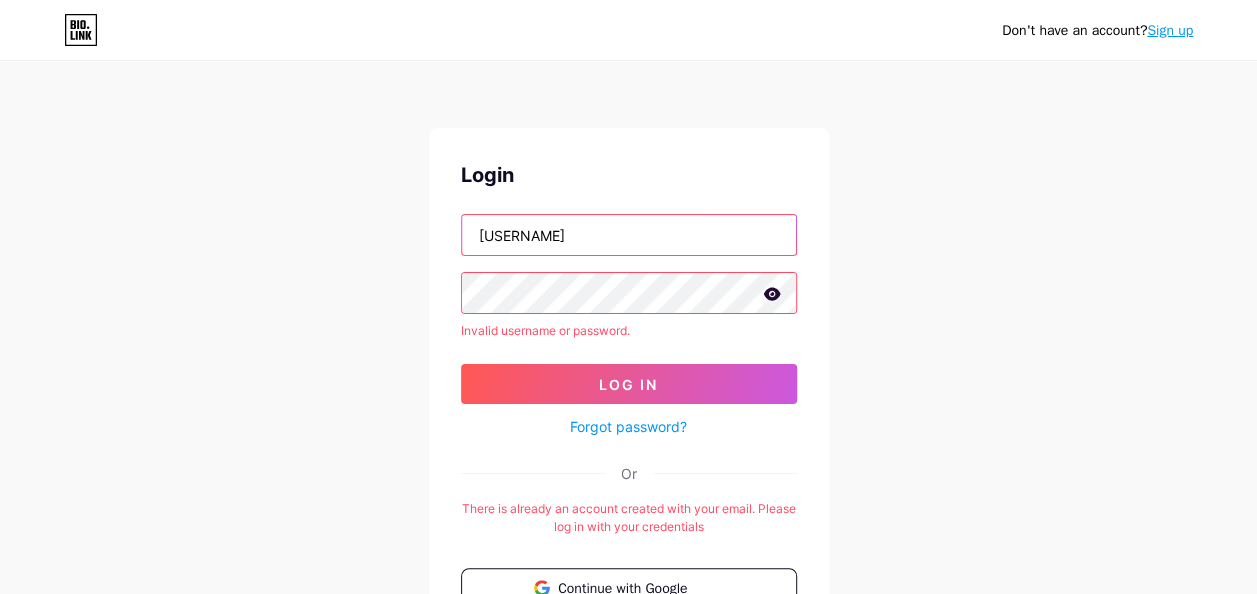 type on "[USERNAME]" 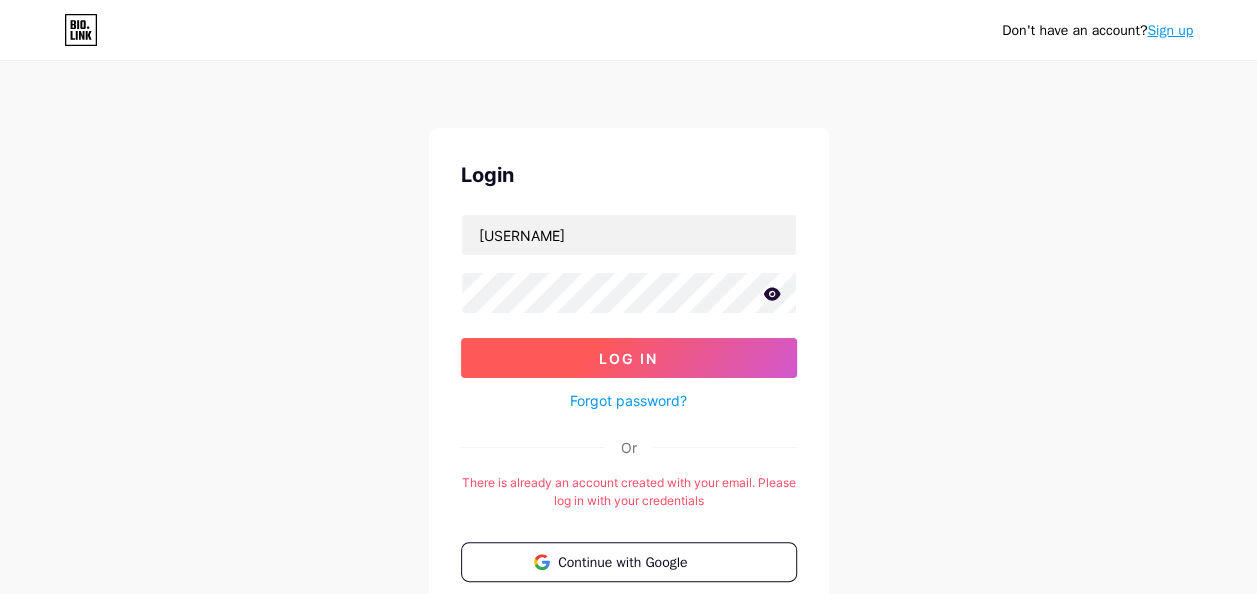 click on "Log In" at bounding box center [628, 358] 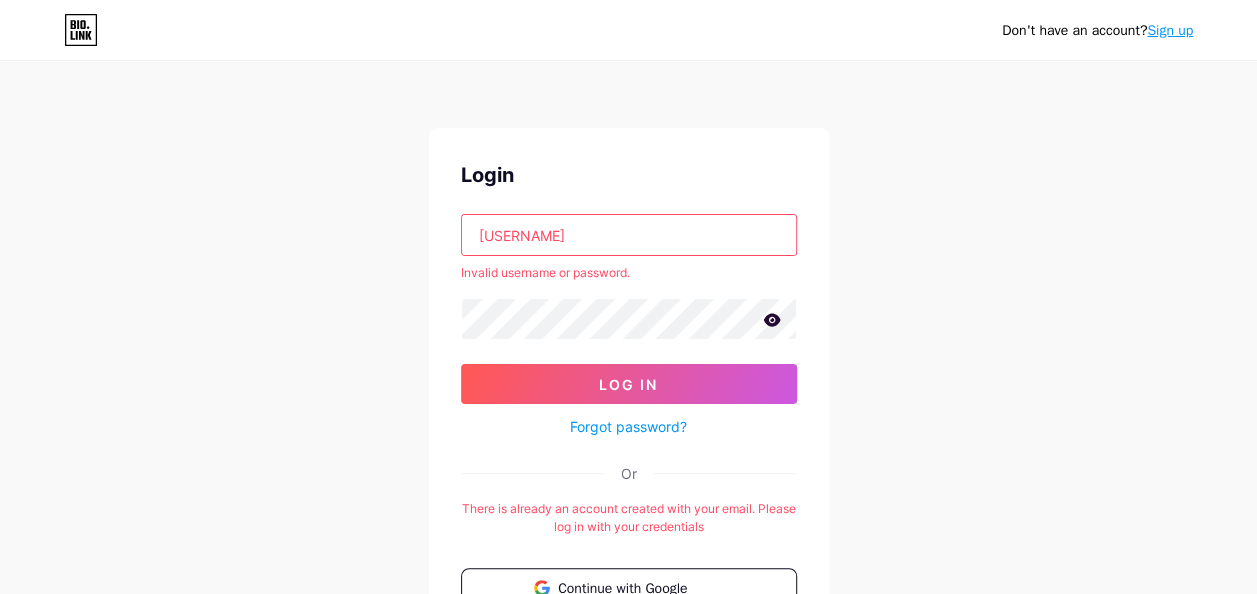 click at bounding box center [0, 0] 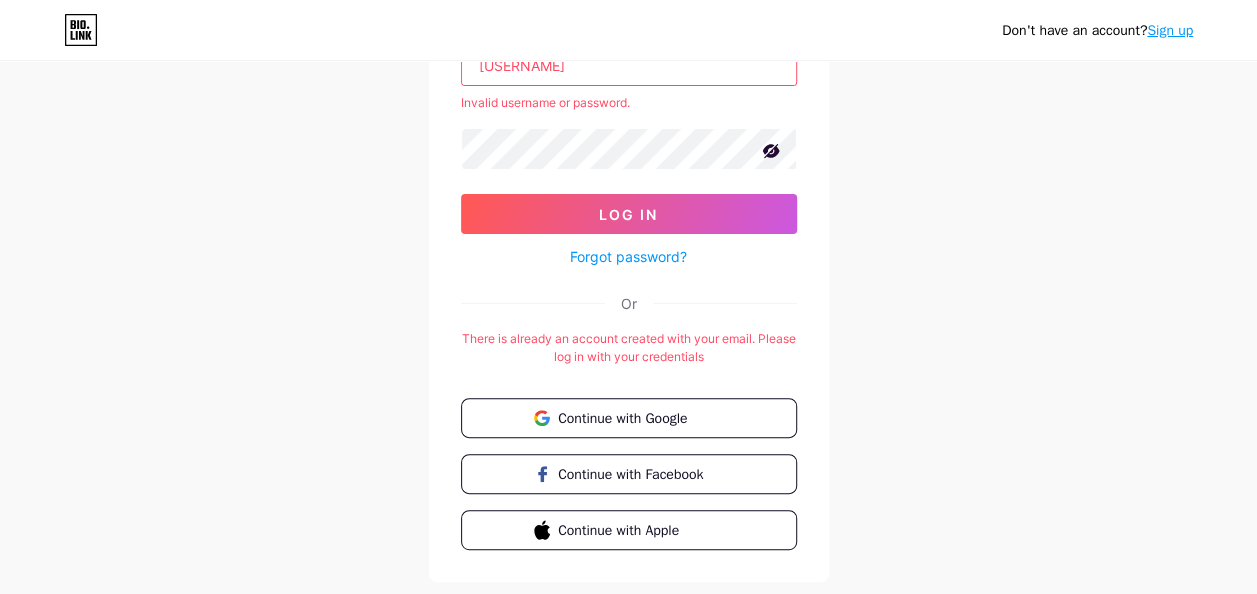 scroll, scrollTop: 200, scrollLeft: 0, axis: vertical 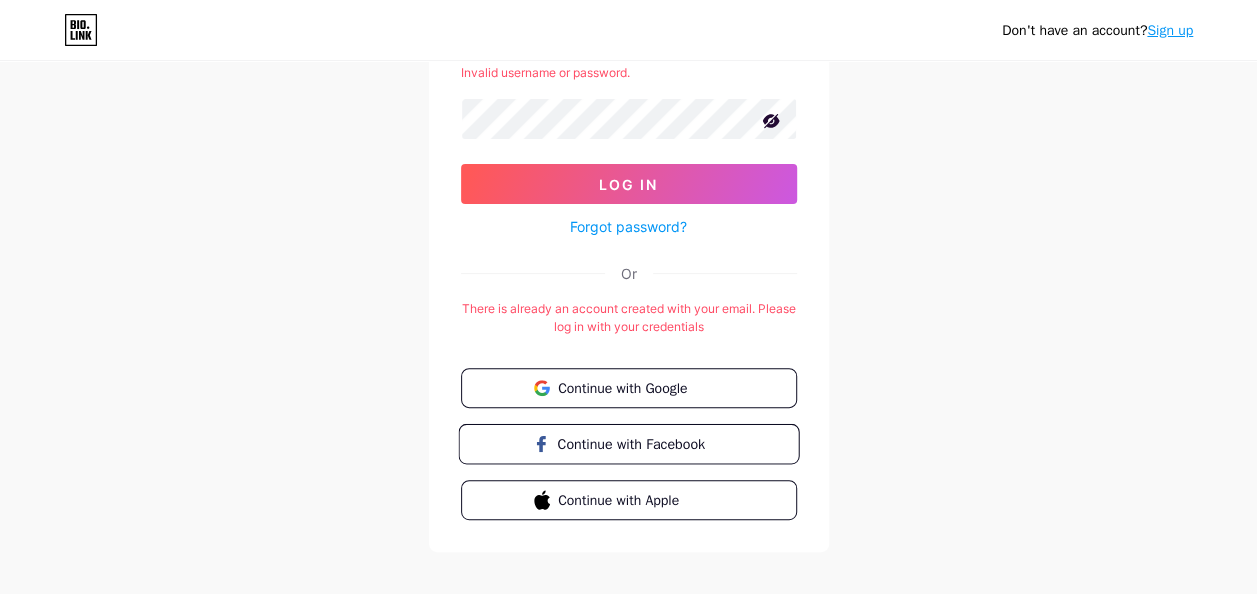 click on "Continue with Facebook" at bounding box center [640, 443] 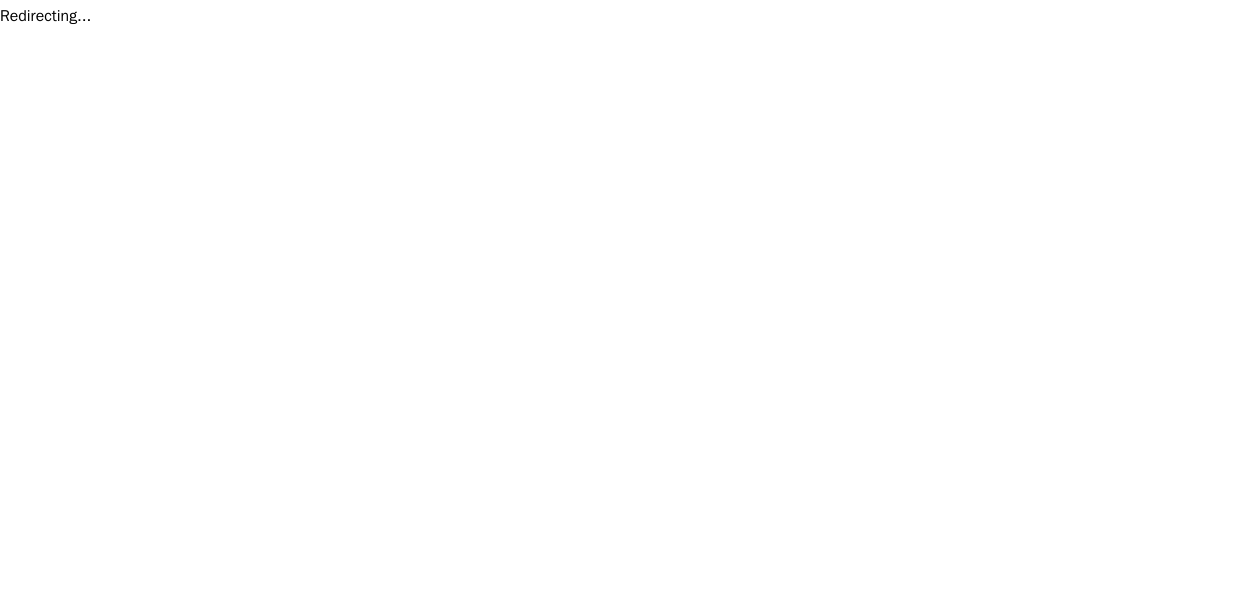 scroll, scrollTop: 0, scrollLeft: 0, axis: both 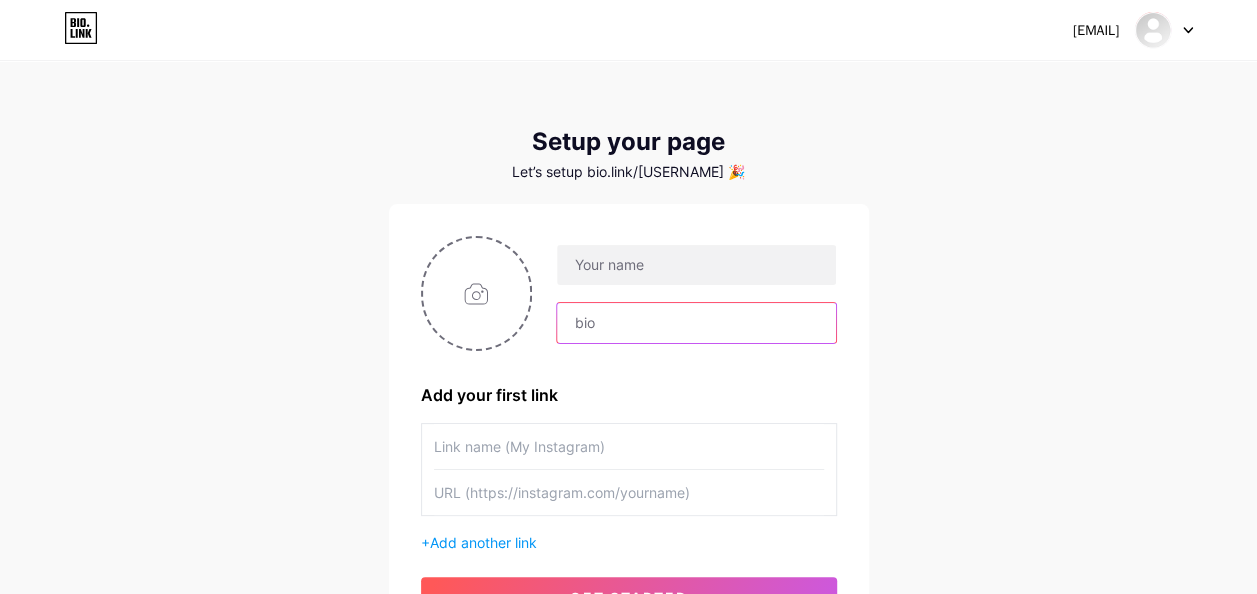 click at bounding box center [696, 323] 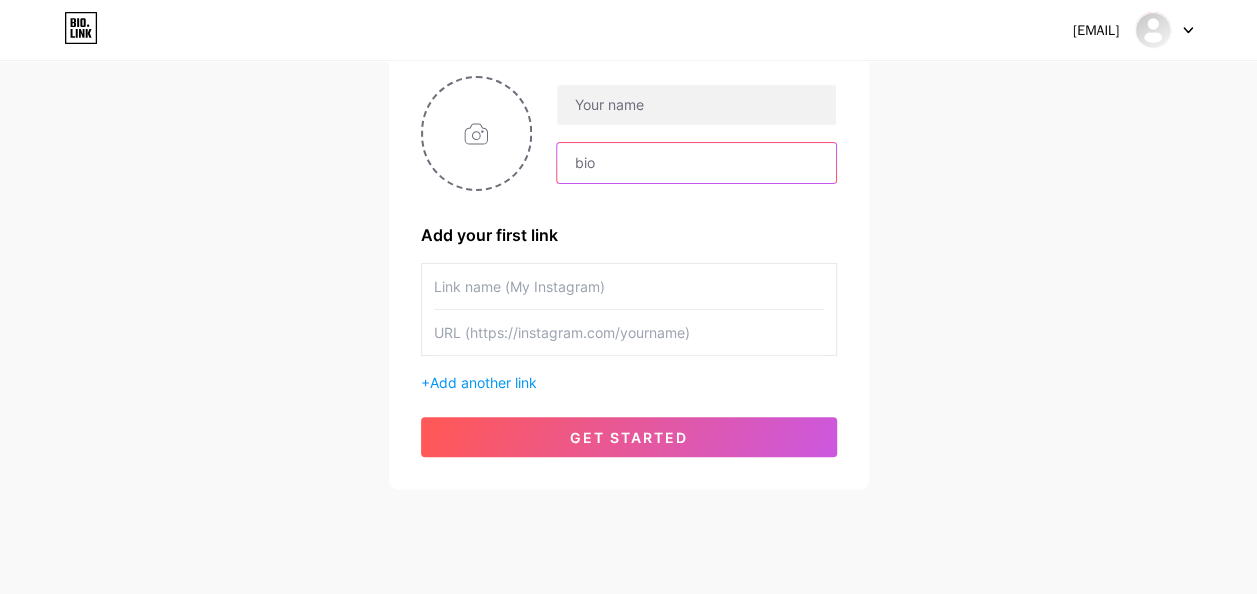 scroll, scrollTop: 198, scrollLeft: 0, axis: vertical 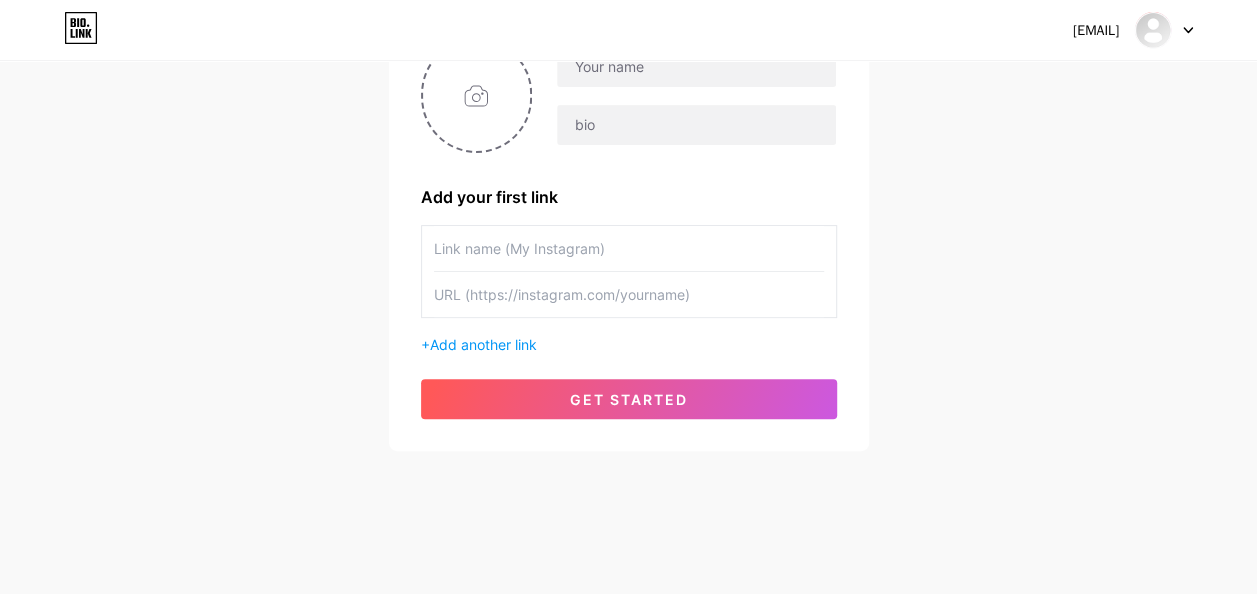 click at bounding box center [1188, 30] 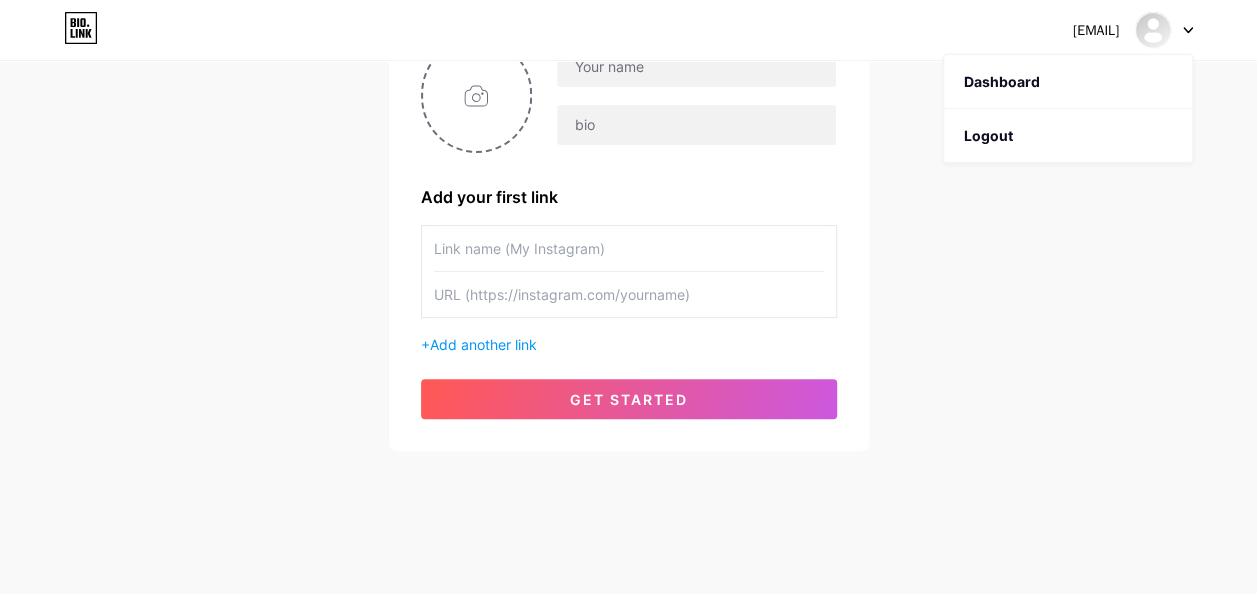 click on "[EMAIL]           Dashboard     Logout   Setup your page   Let’s setup bio.link/[USERNAME] 🎉                       Add your first link
+  Add another link     get started" at bounding box center (628, 158) 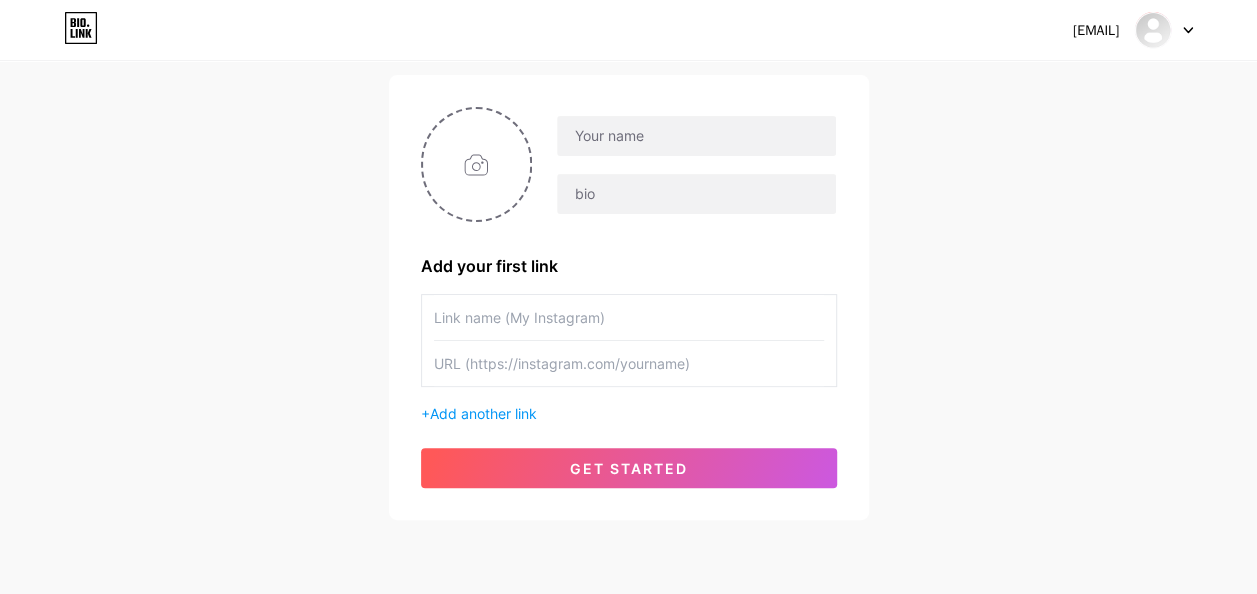 scroll, scrollTop: 98, scrollLeft: 0, axis: vertical 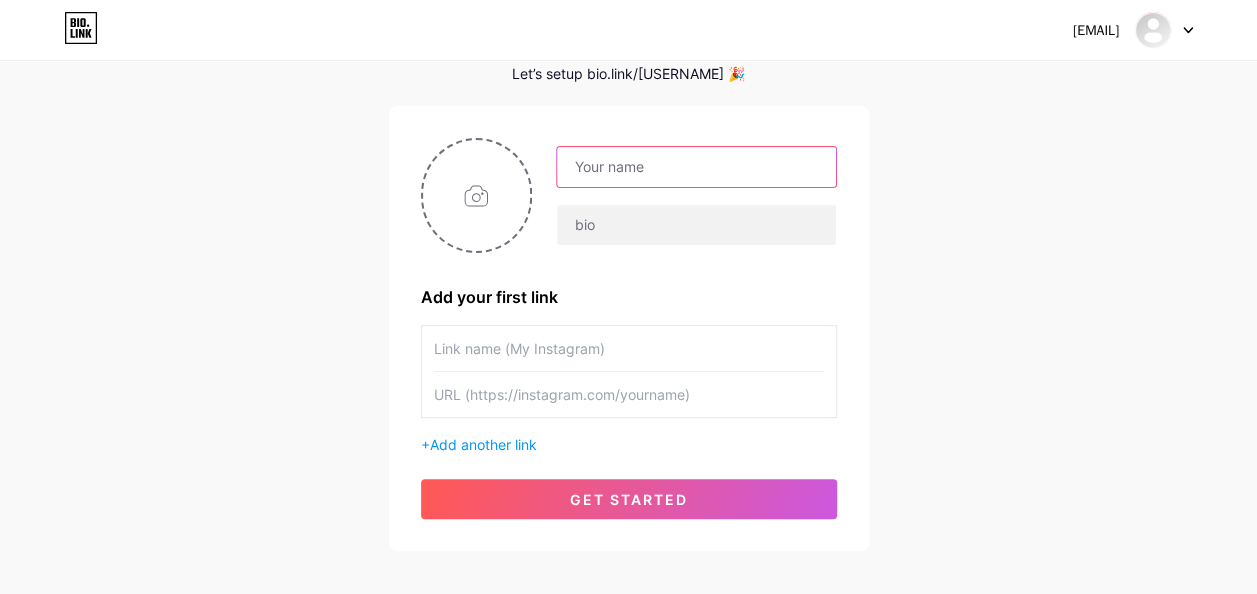 click at bounding box center [696, 167] 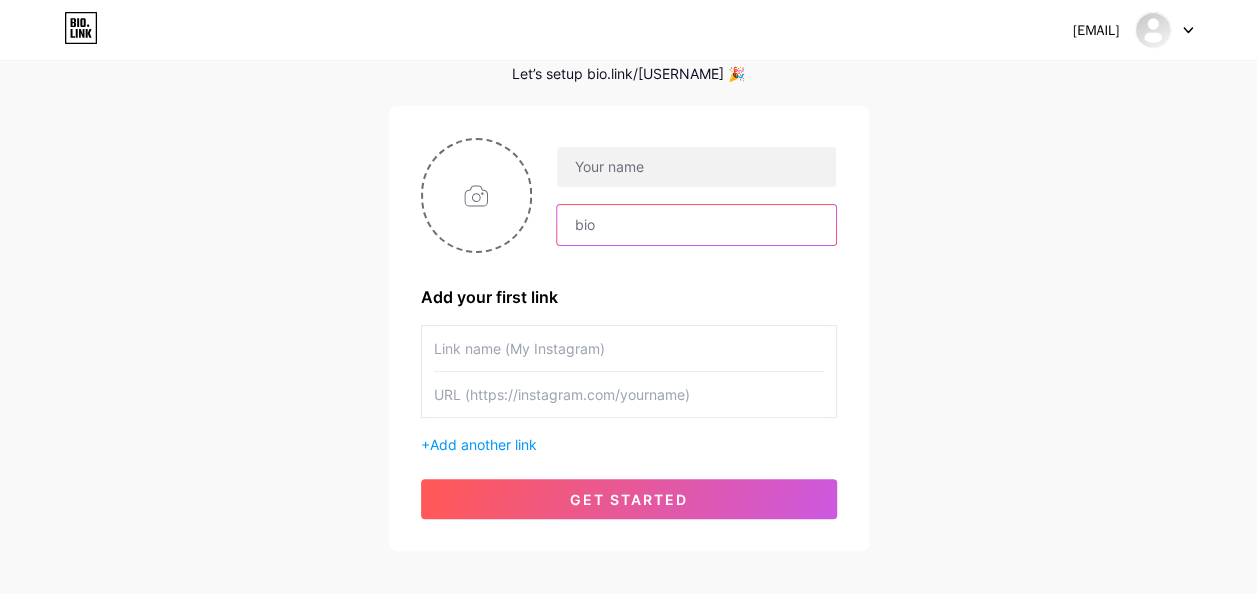 click at bounding box center (696, 225) 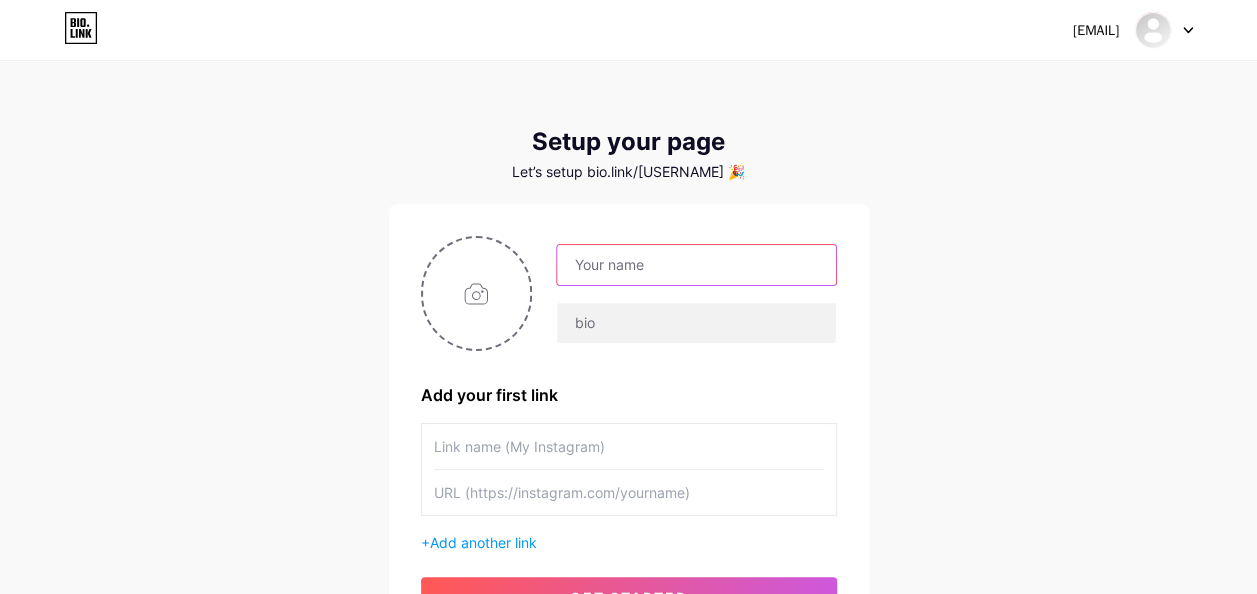 click at bounding box center (696, 265) 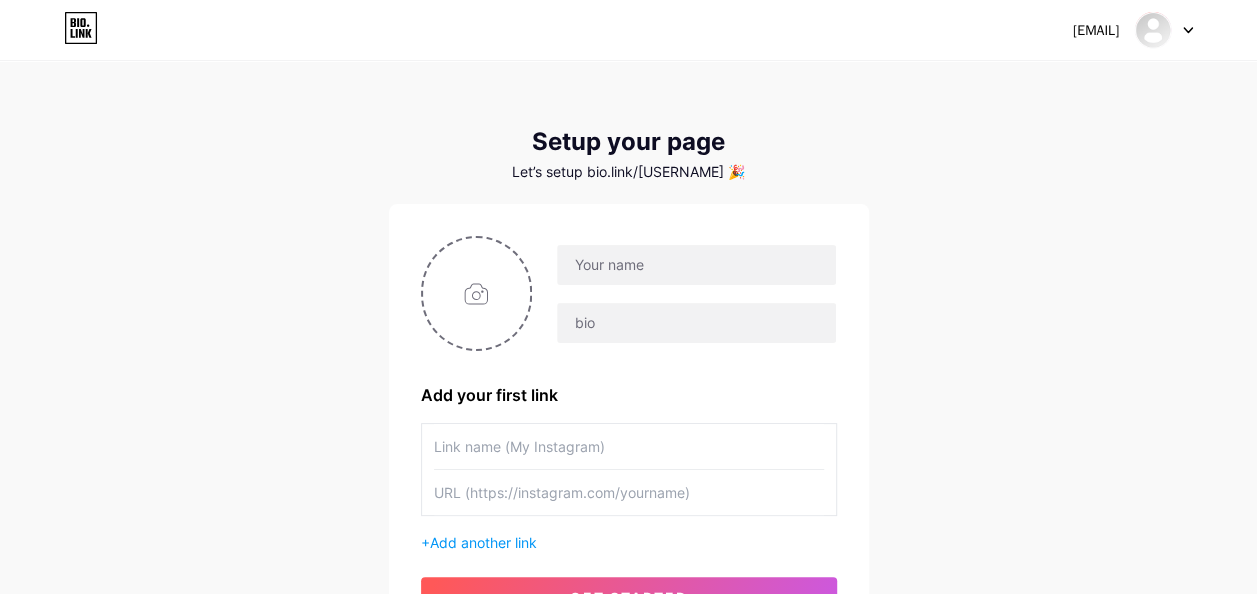 click on "ausilipia@gmail.com           Dashboard     Logout   Setup your page   Let’s setup bio.link/muhasaba 🎉                       Add your first link
+  Add another link     get started" at bounding box center [628, 356] 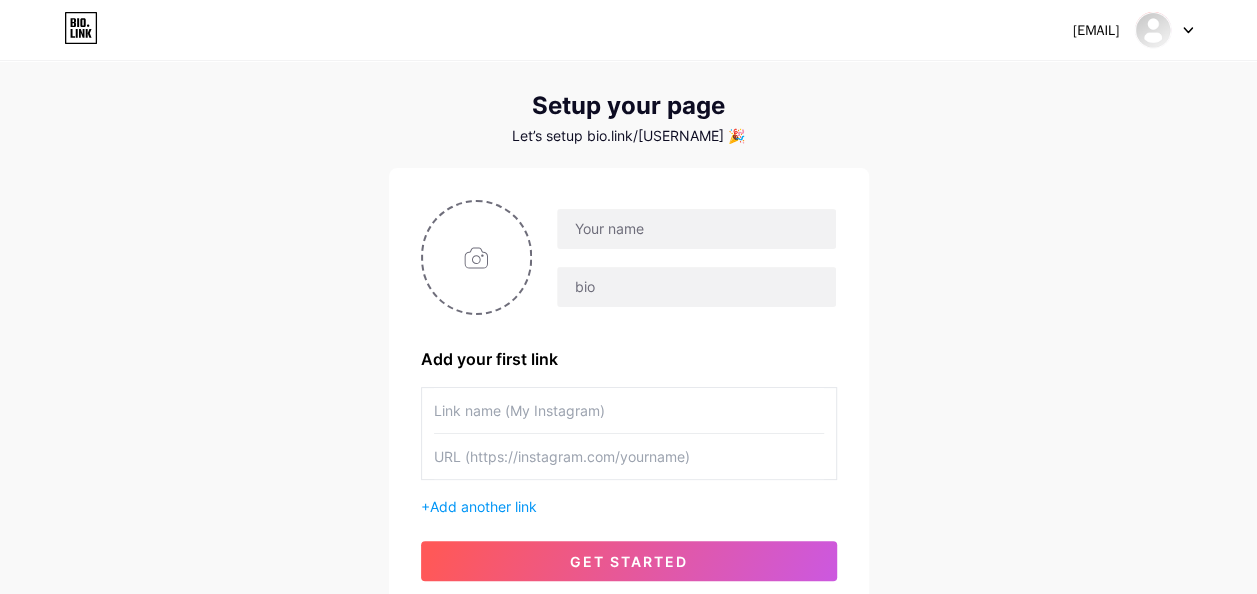 scroll, scrollTop: 0, scrollLeft: 0, axis: both 